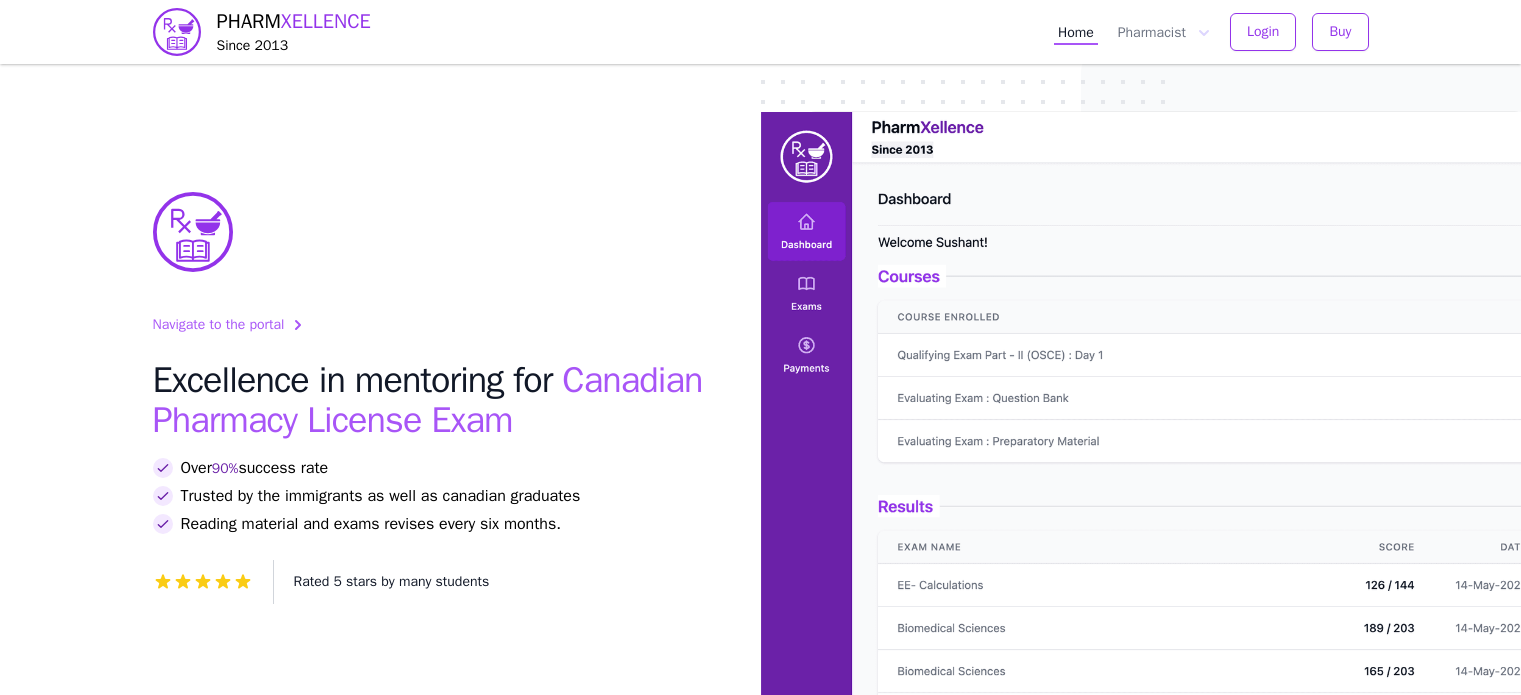 scroll, scrollTop: 0, scrollLeft: 0, axis: both 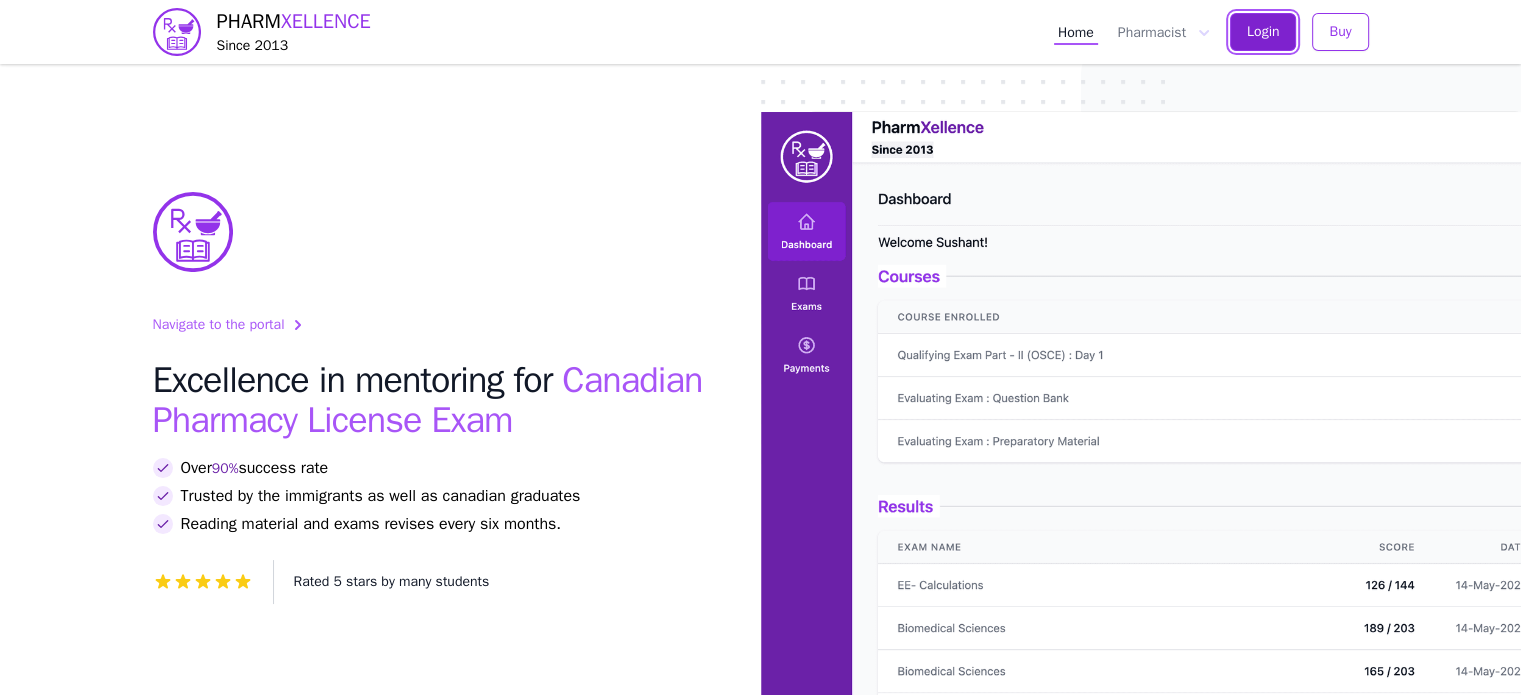 click on "Login" at bounding box center (1263, 32) 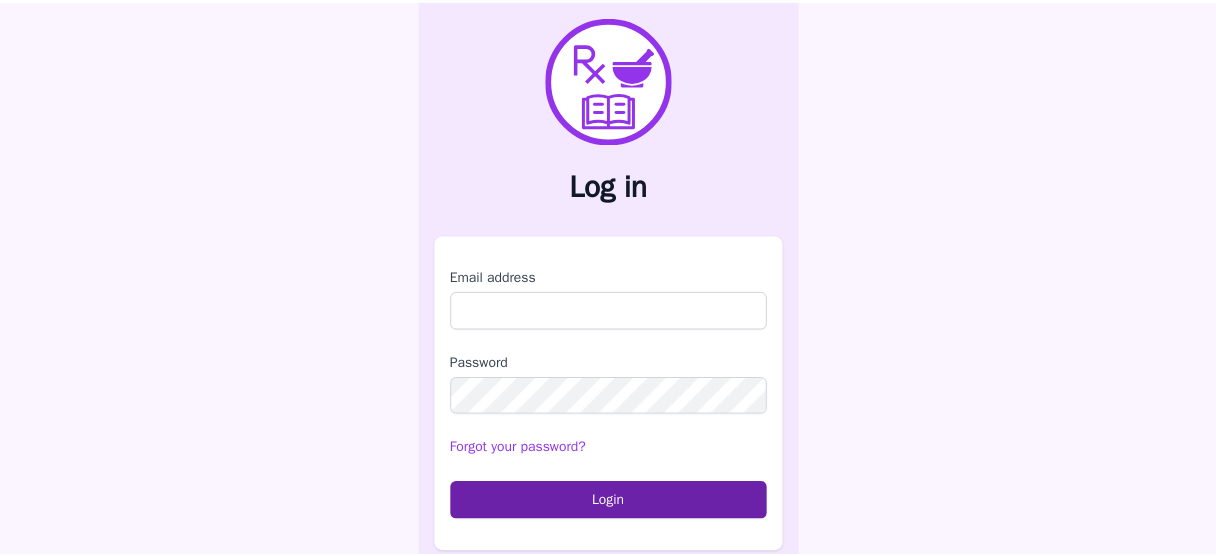 scroll, scrollTop: 0, scrollLeft: 0, axis: both 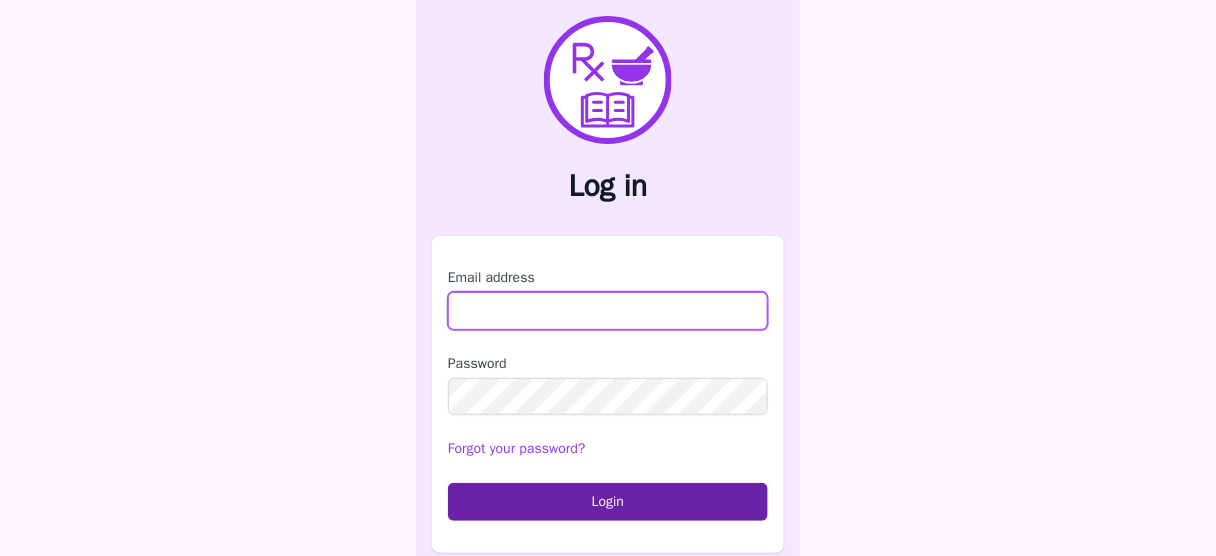 click on "Email address" at bounding box center (608, 311) 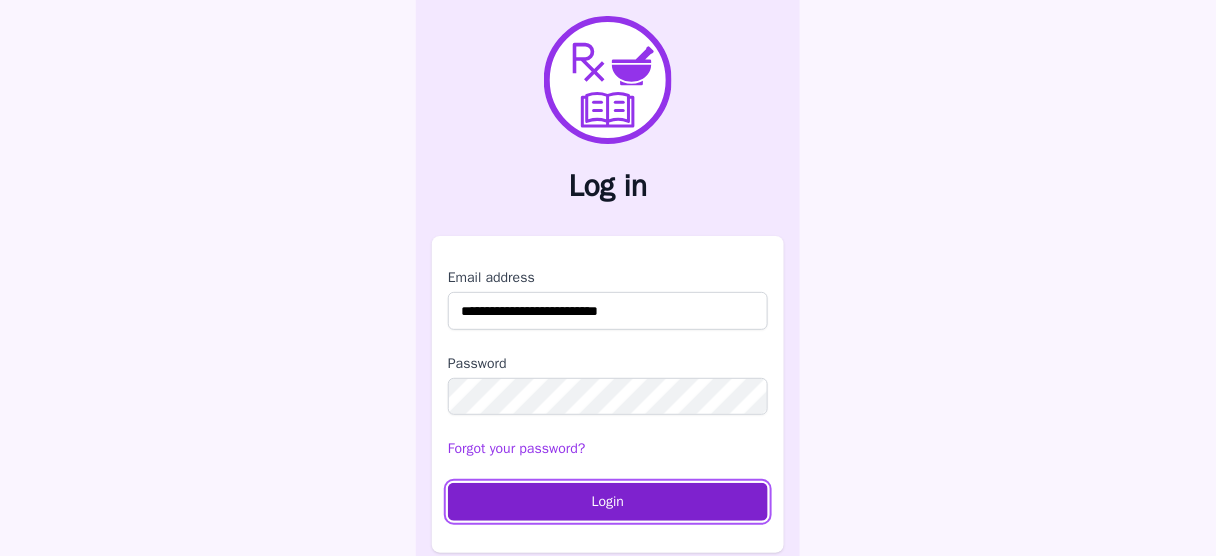 click on "Login" at bounding box center [608, 502] 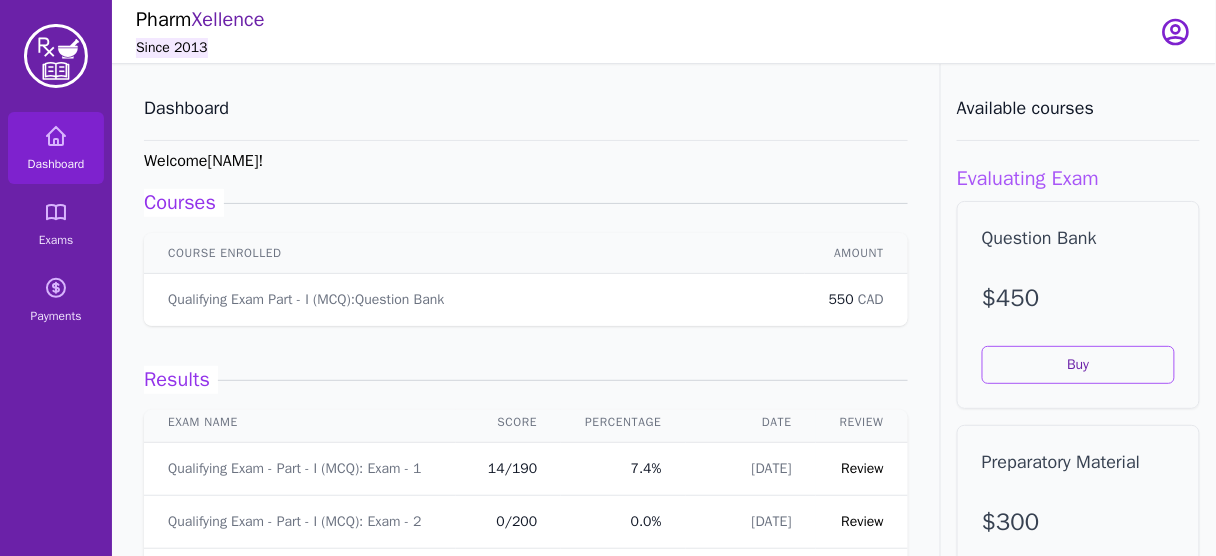 scroll, scrollTop: 0, scrollLeft: 0, axis: both 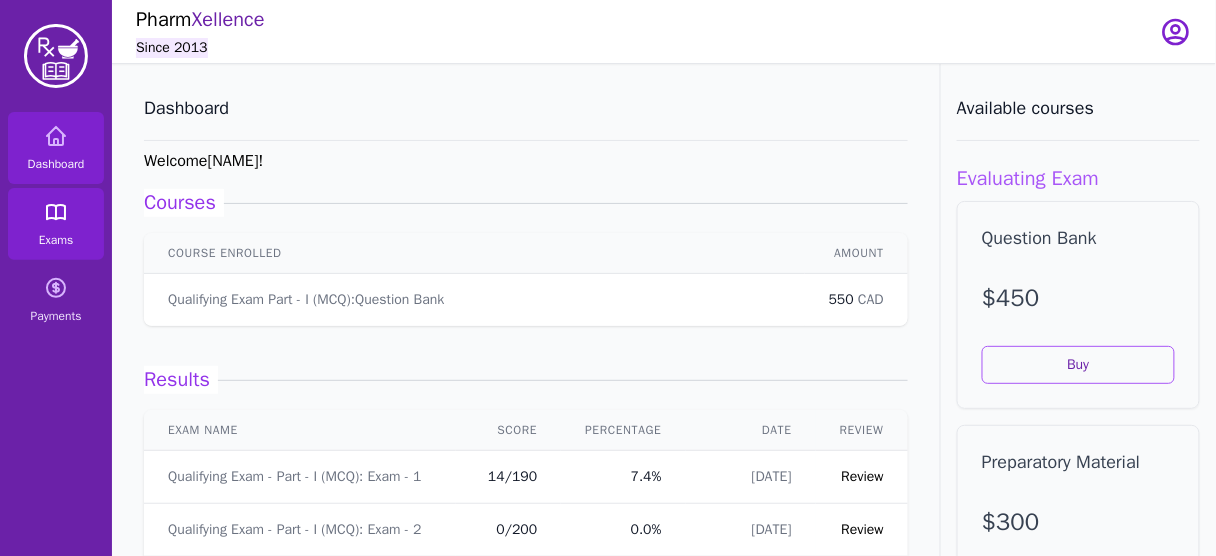 click 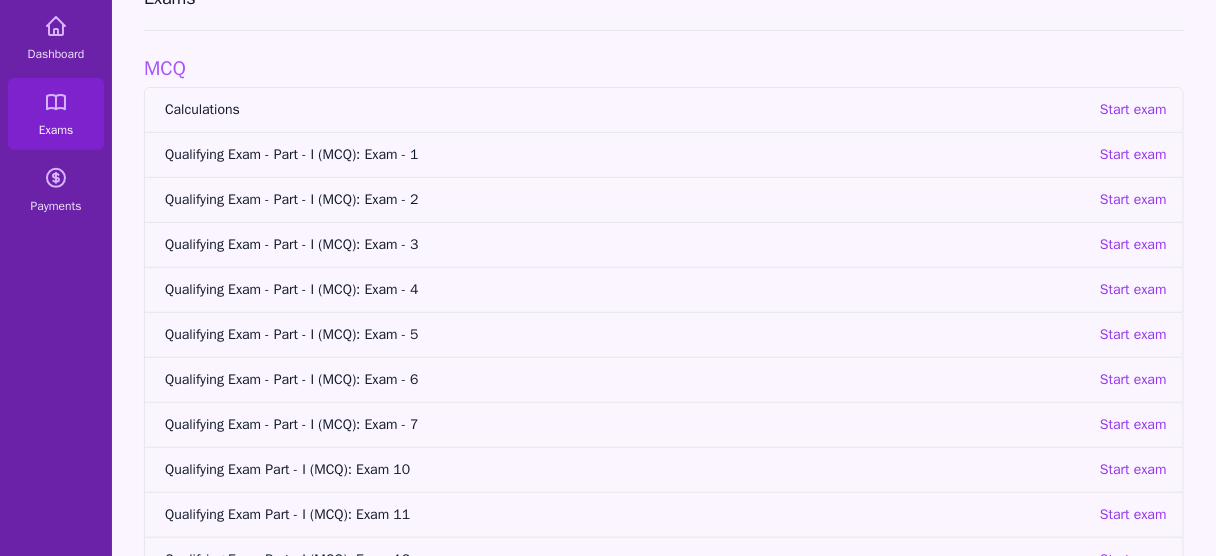 scroll, scrollTop: 100, scrollLeft: 0, axis: vertical 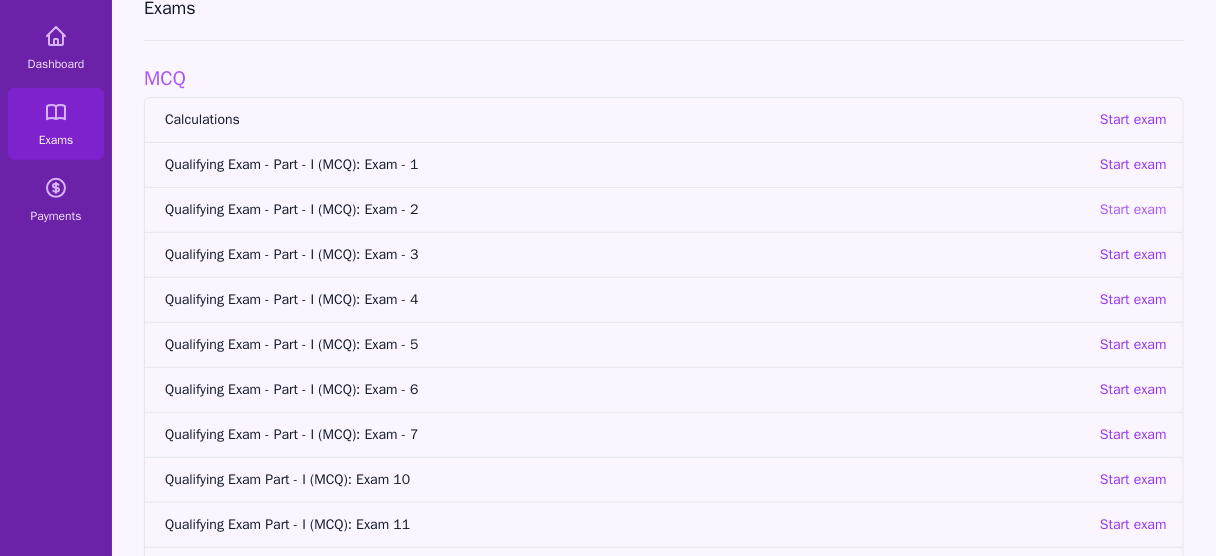 click on "Start exam" at bounding box center (1133, 210) 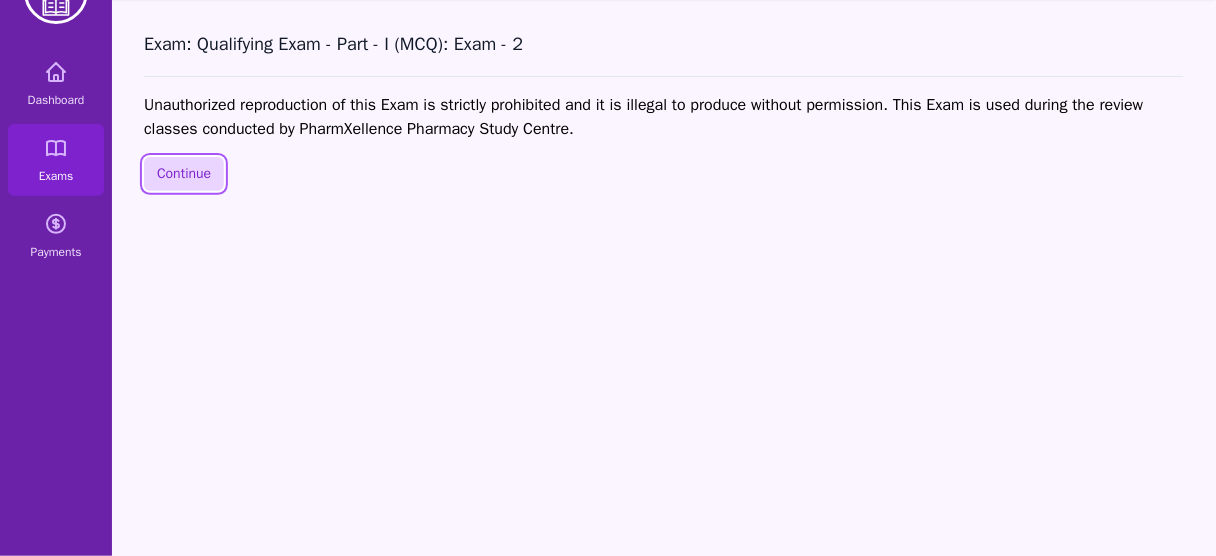 click on "Continue" at bounding box center [184, 174] 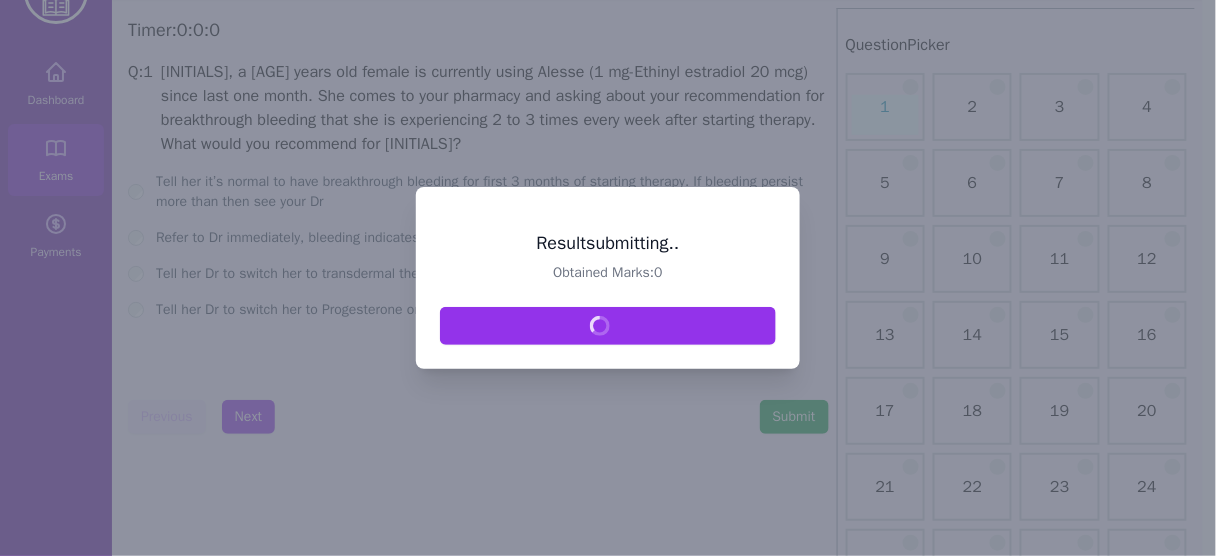 scroll, scrollTop: 50, scrollLeft: 0, axis: vertical 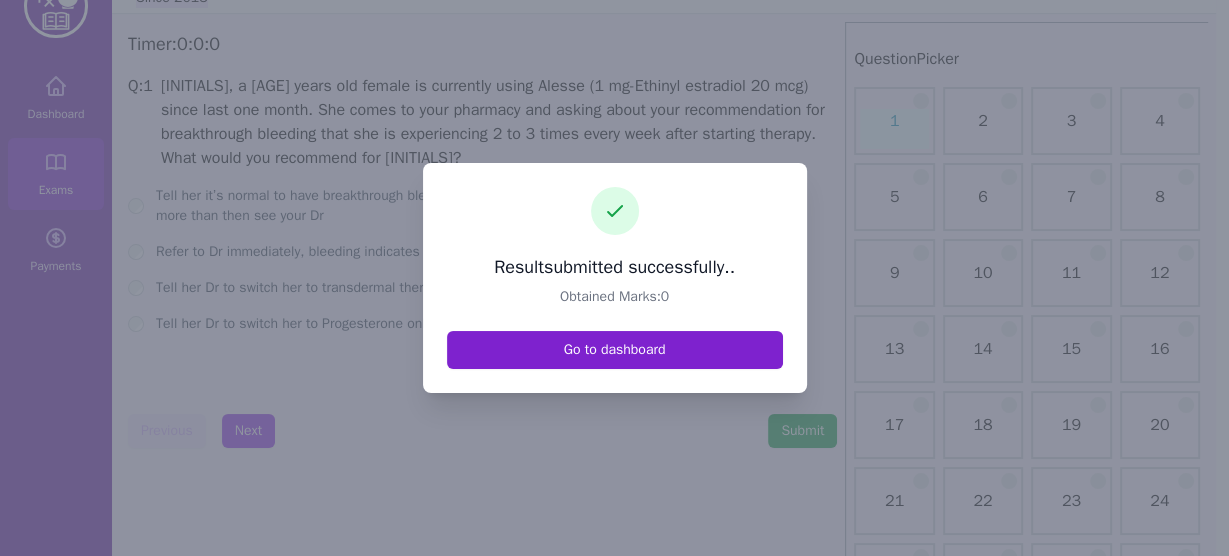 click on "Go to dashboard" at bounding box center [615, 350] 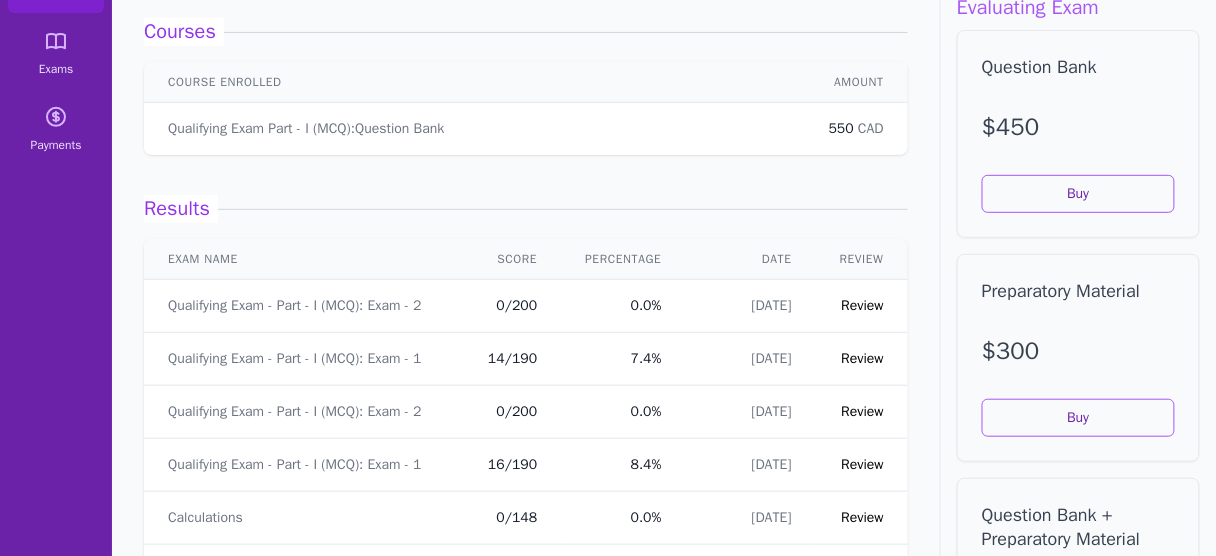 scroll, scrollTop: 172, scrollLeft: 0, axis: vertical 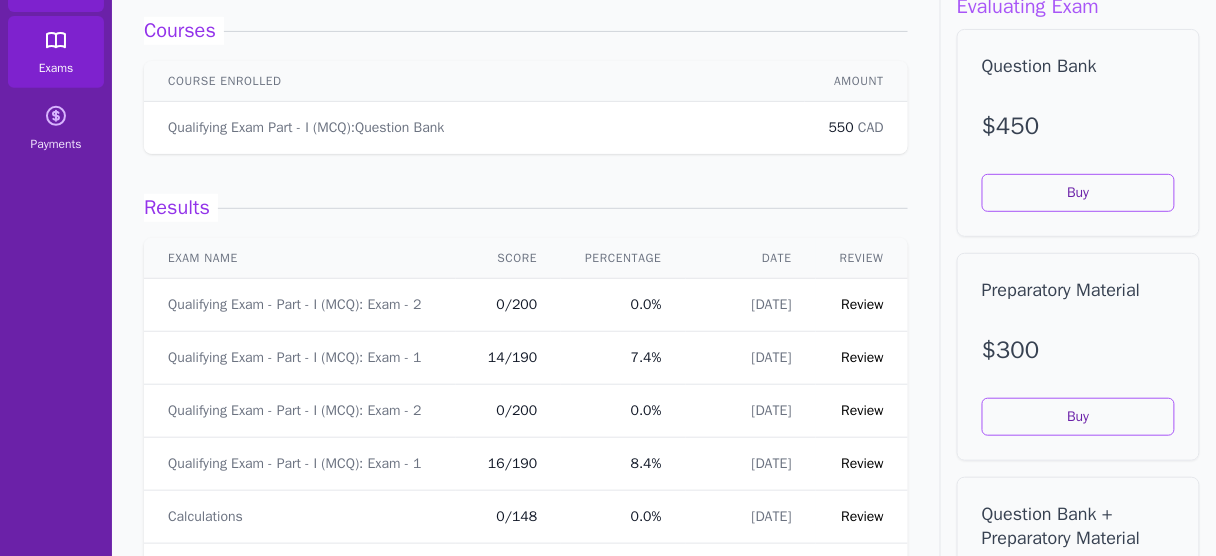 click on "Exams" at bounding box center (56, 52) 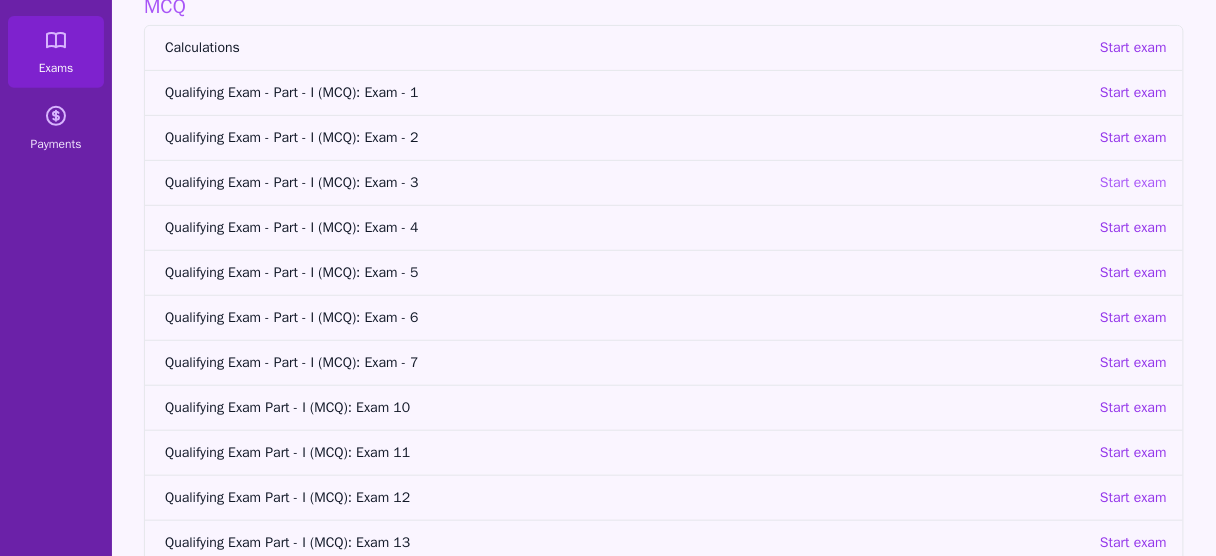 click on "Start exam" at bounding box center (1133, 183) 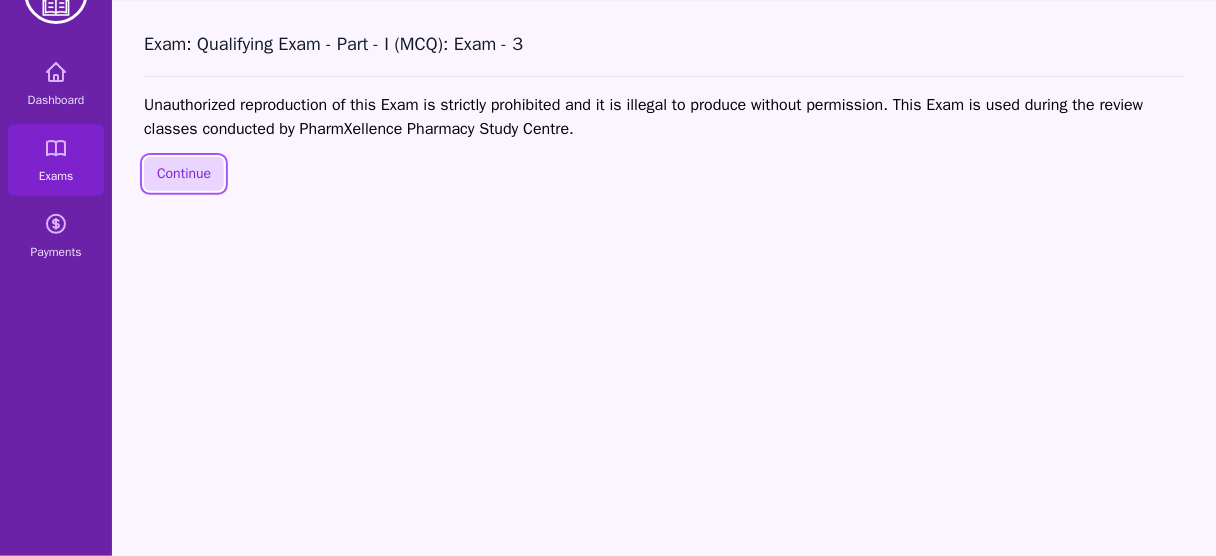 click on "Continue" at bounding box center (184, 174) 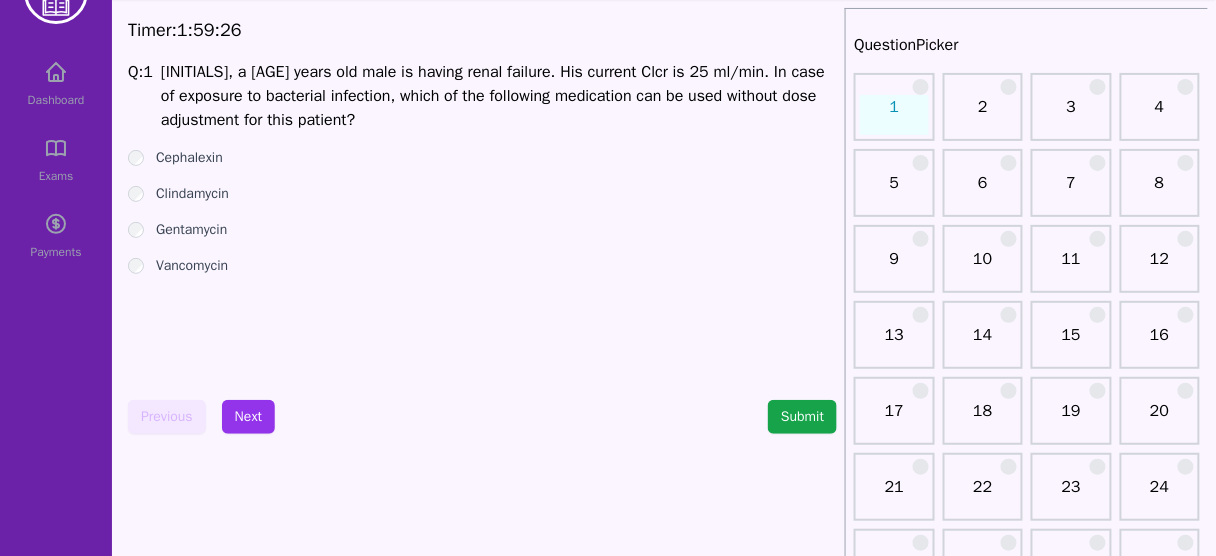 click on "Clindamycin" at bounding box center [192, 194] 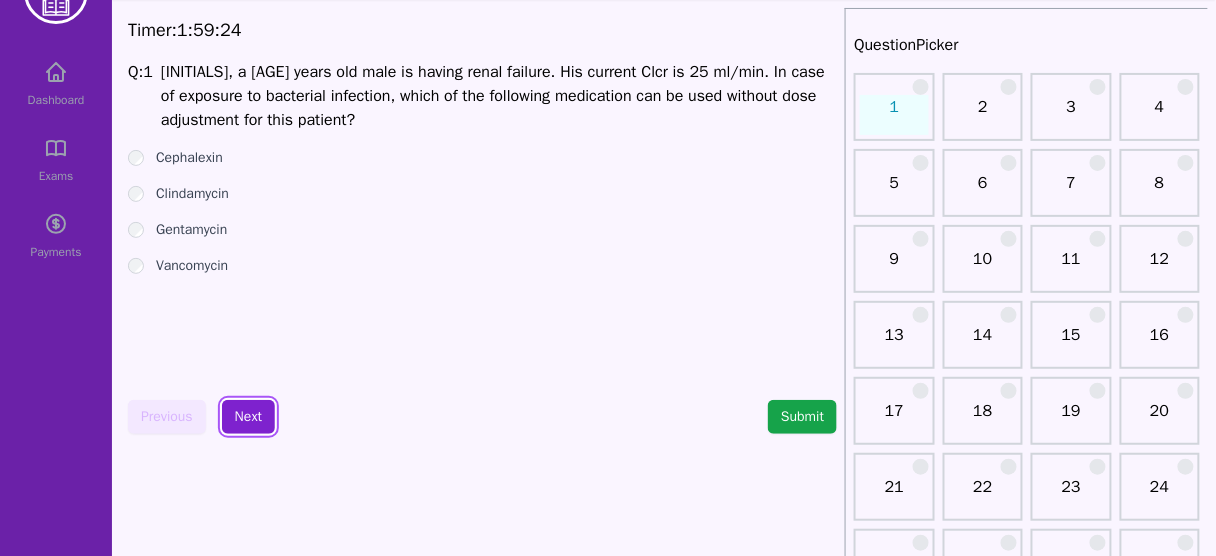 click on "Next" at bounding box center (248, 417) 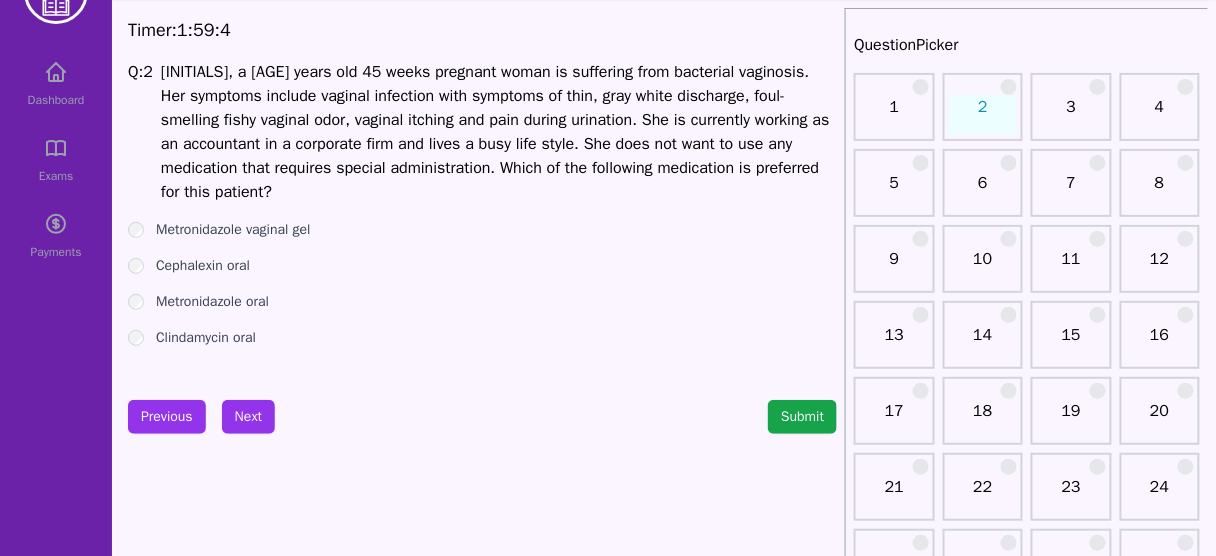click on "Metronidazole oral" at bounding box center (212, 302) 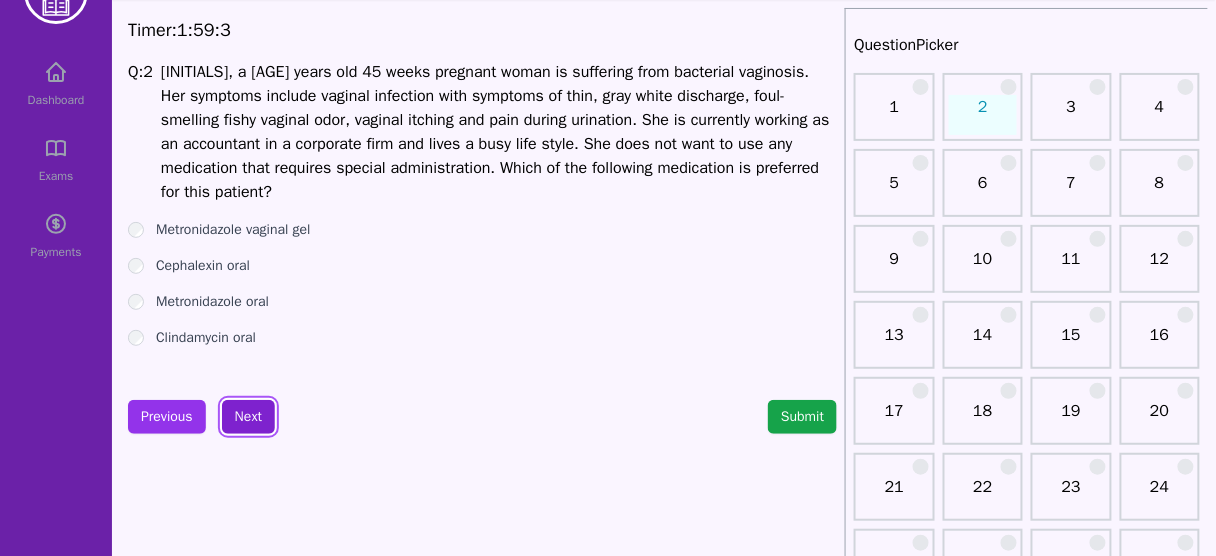 click on "Next" at bounding box center [248, 417] 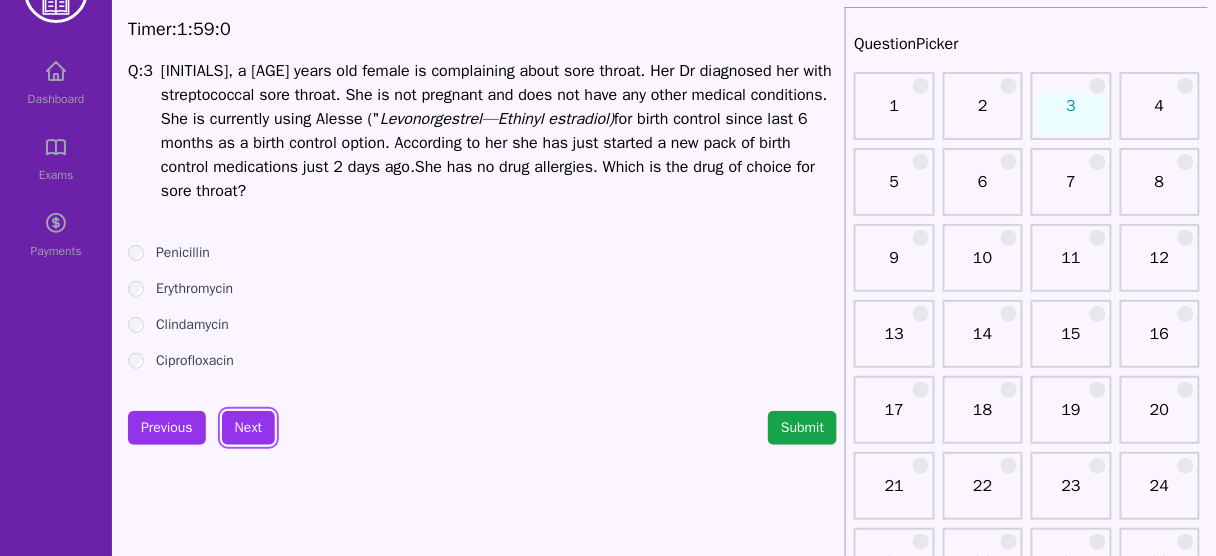 scroll, scrollTop: 67, scrollLeft: 0, axis: vertical 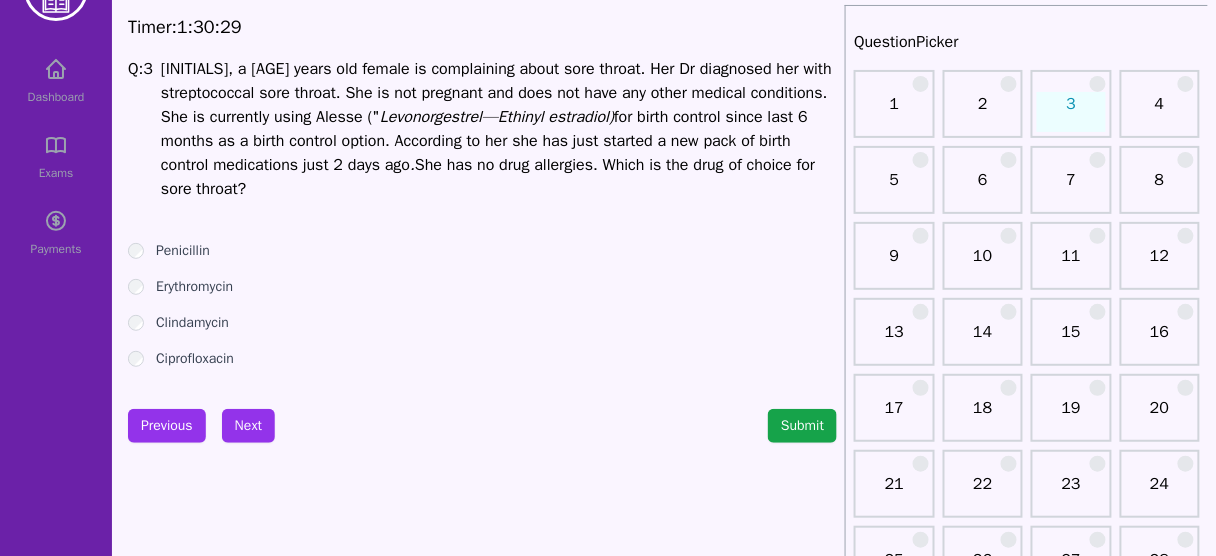 click on "Penicillin" at bounding box center (183, 251) 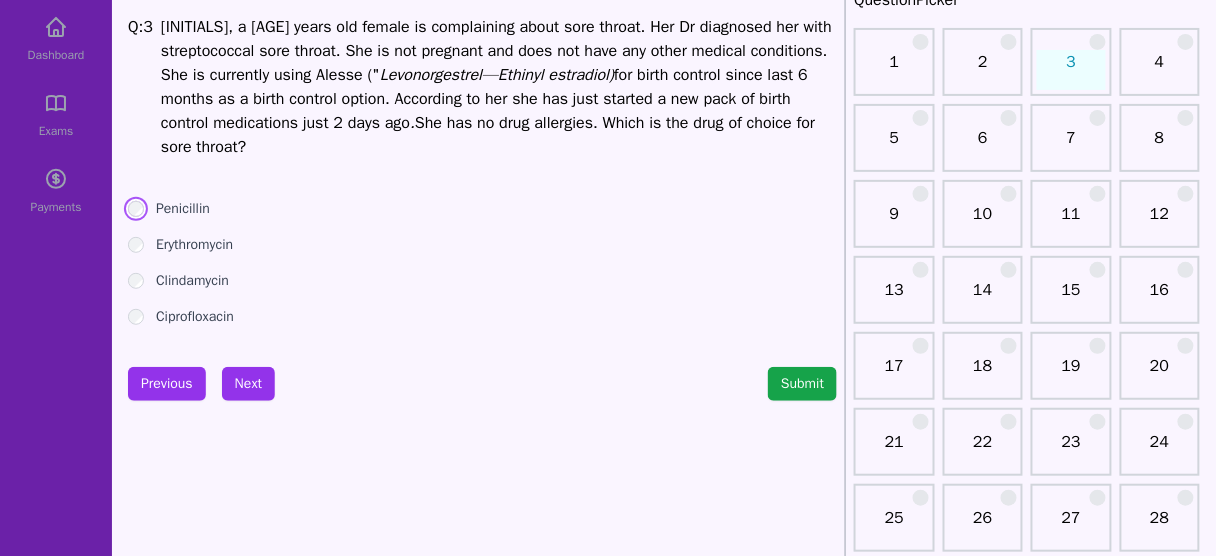 scroll, scrollTop: 147, scrollLeft: 0, axis: vertical 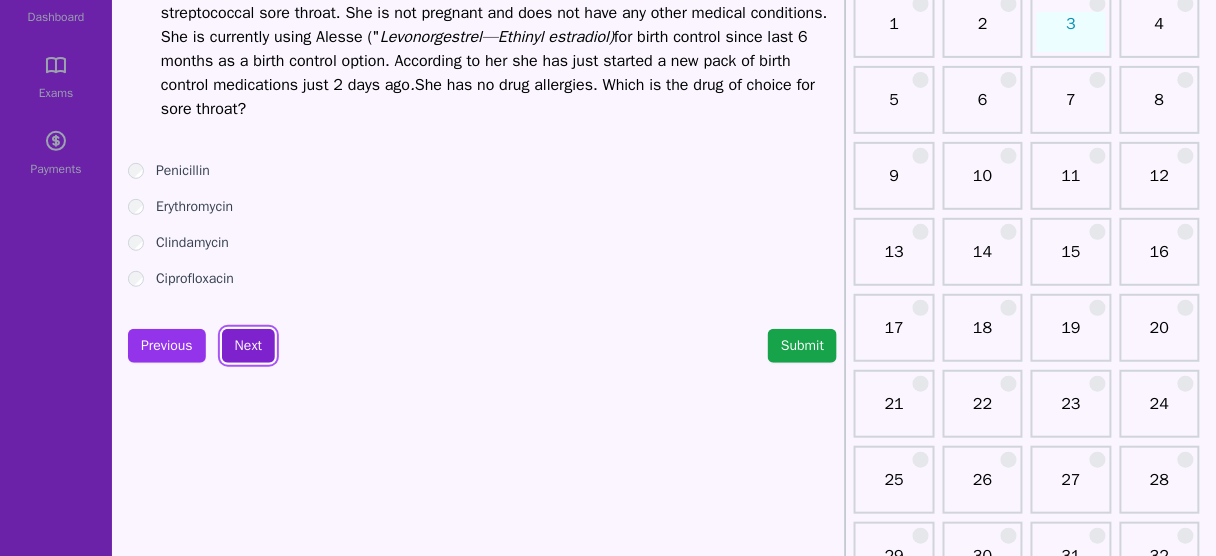 click on "Next" at bounding box center [248, 346] 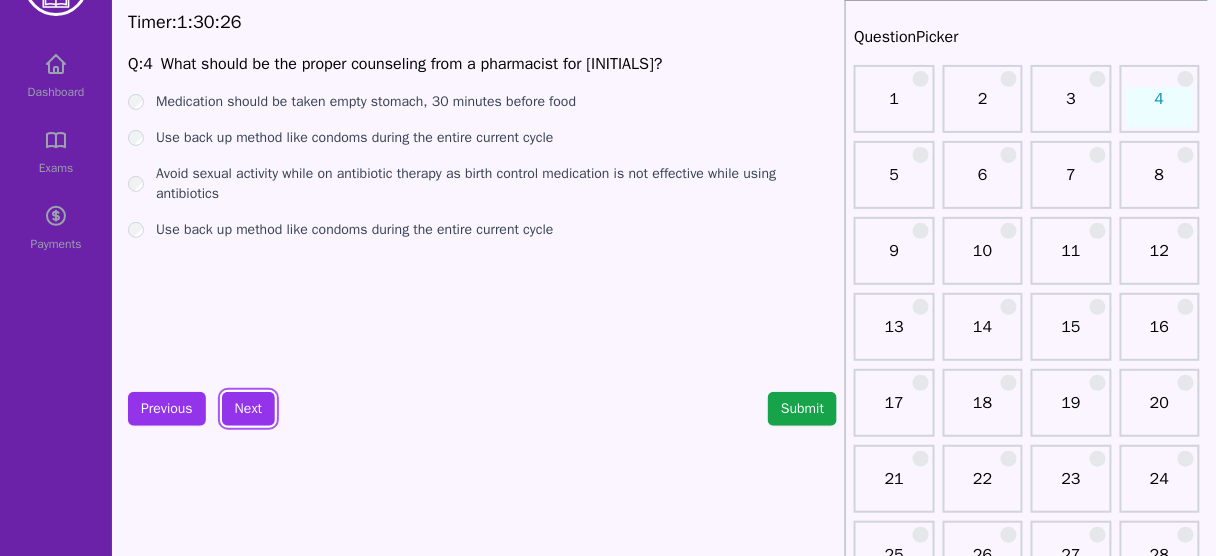 scroll, scrollTop: 0, scrollLeft: 0, axis: both 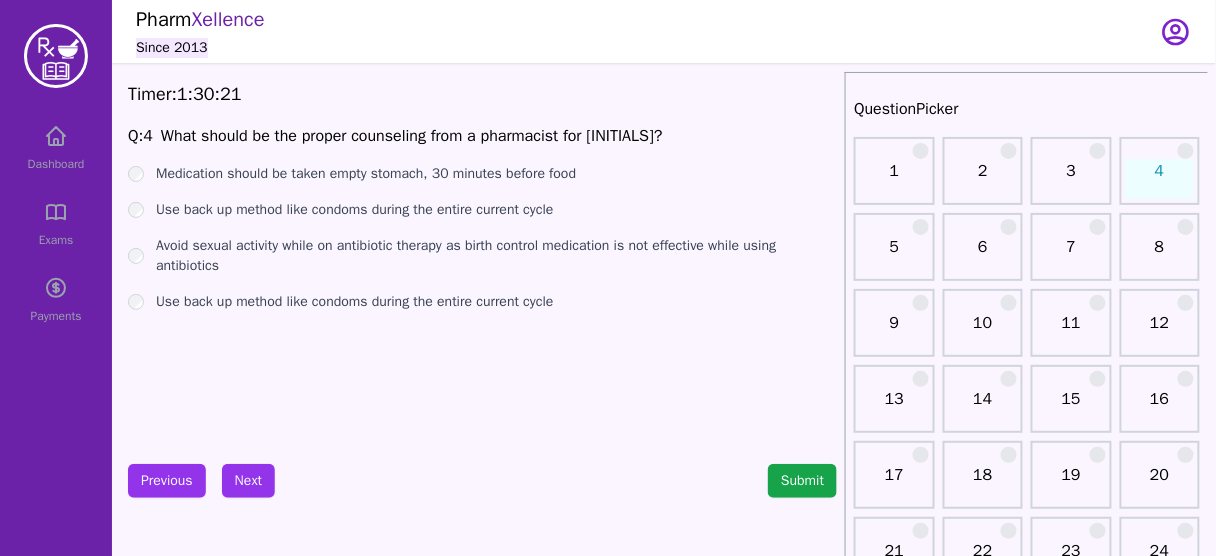 click on "Medication should be taken empty stomach, 30 minutes before food" at bounding box center (366, 174) 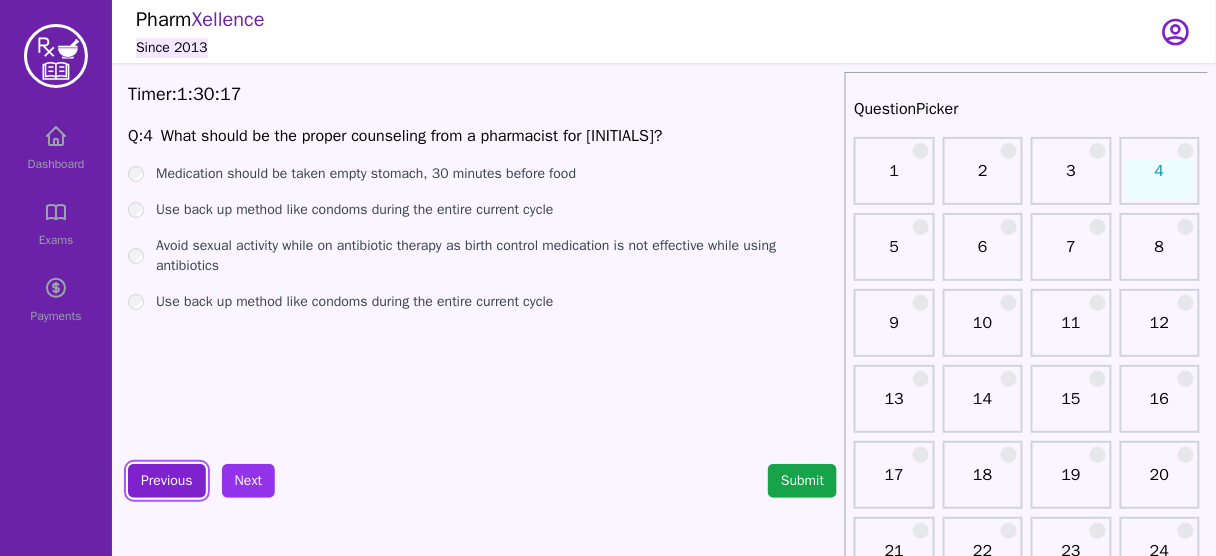 click on "Previous" at bounding box center (167, 481) 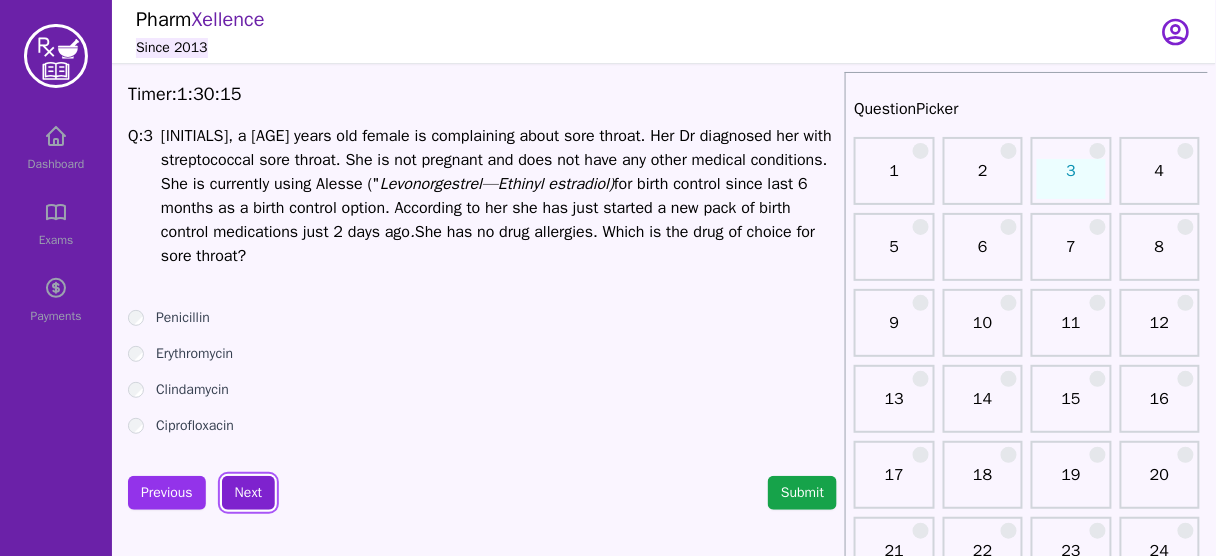 click on "Next" at bounding box center [248, 493] 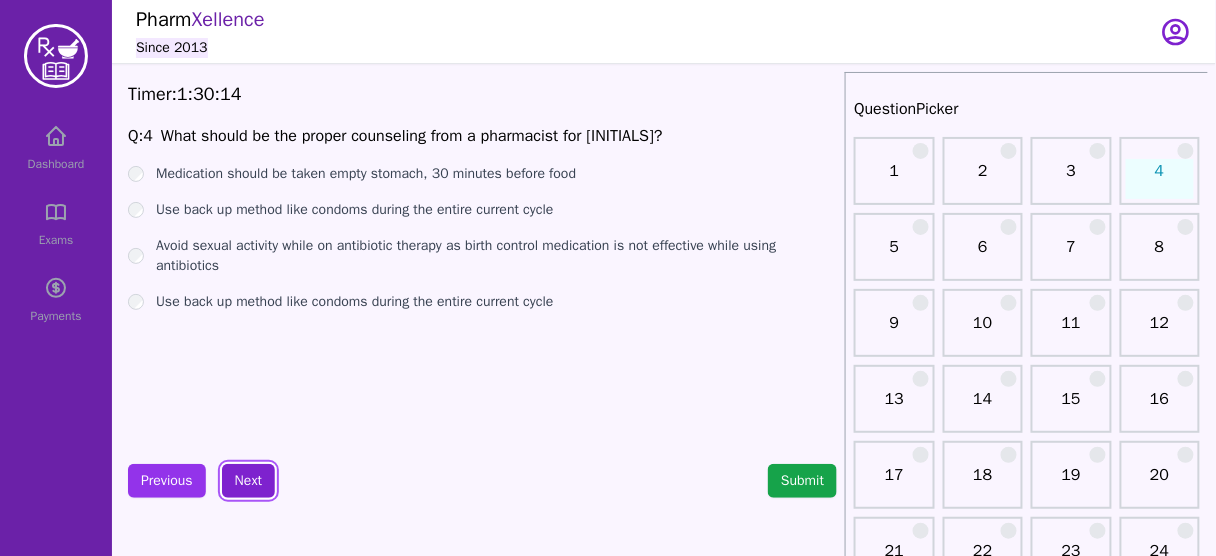 click on "Next" at bounding box center (248, 481) 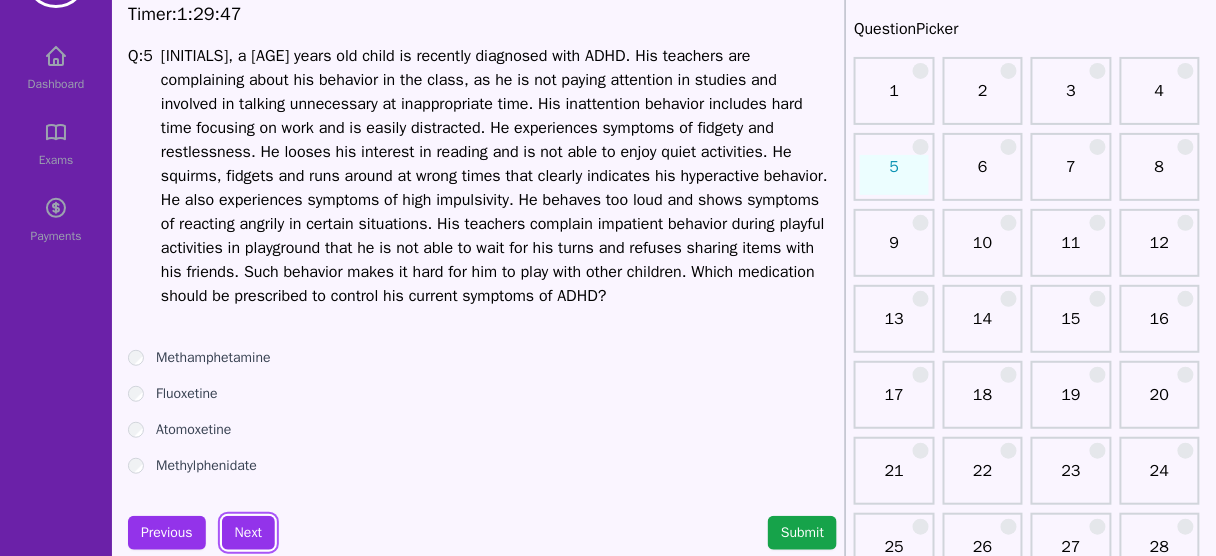 scroll, scrollTop: 80, scrollLeft: 0, axis: vertical 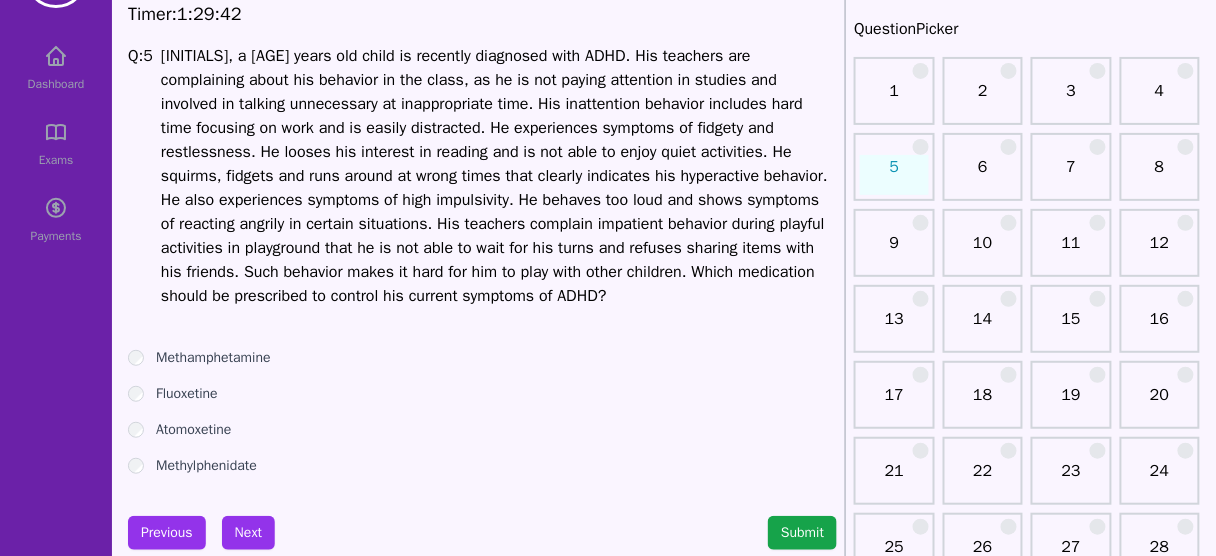 drag, startPoint x: 213, startPoint y: 431, endPoint x: 484, endPoint y: 435, distance: 271.0295 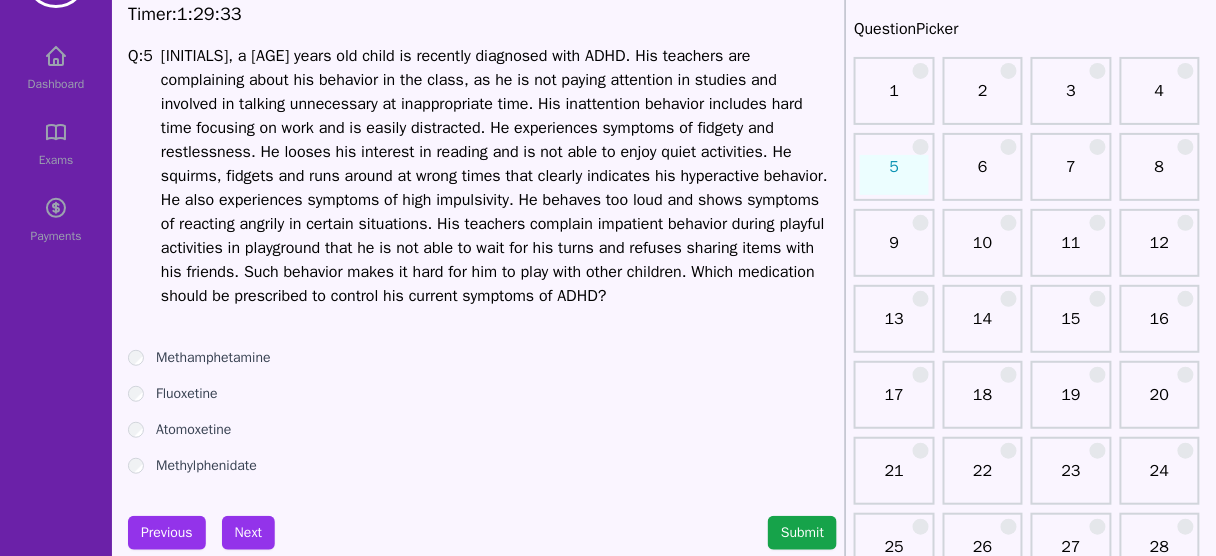 click on "Methylphenidate" at bounding box center [206, 466] 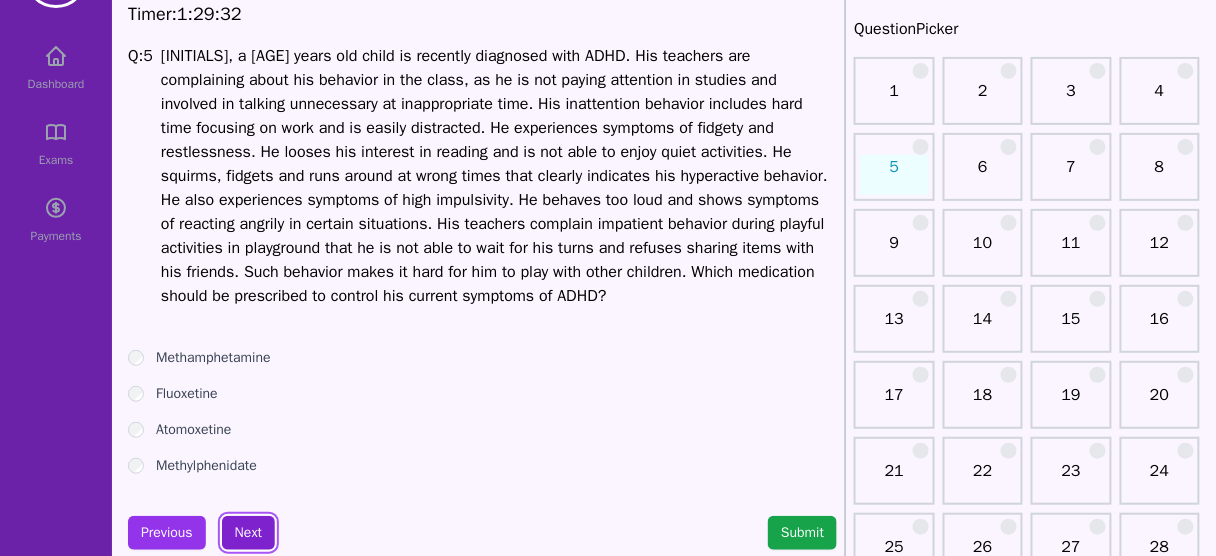click on "Next" at bounding box center (248, 533) 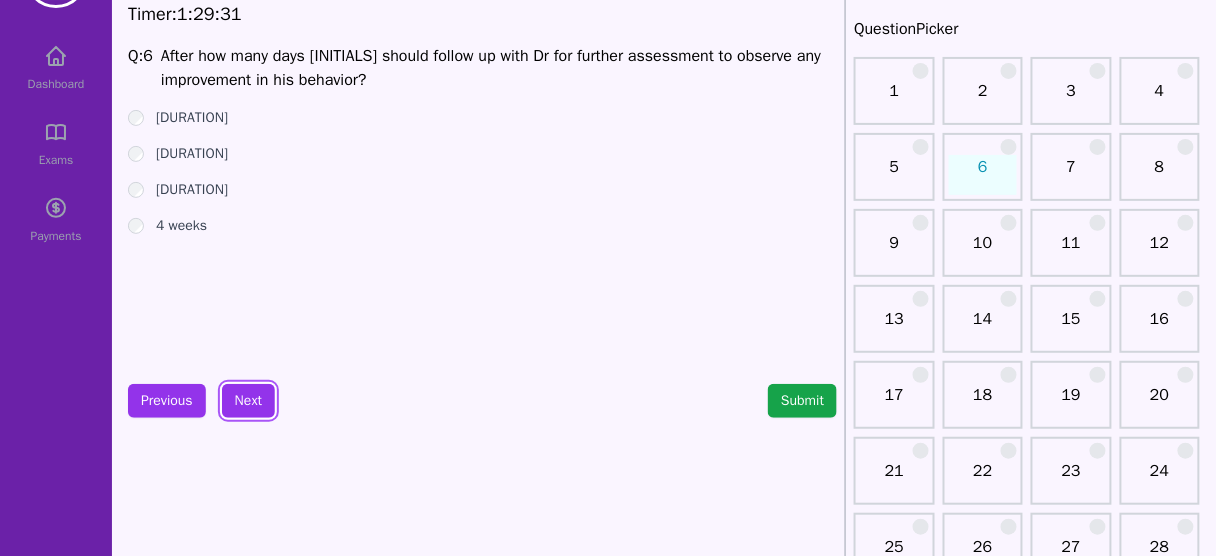 scroll, scrollTop: 0, scrollLeft: 0, axis: both 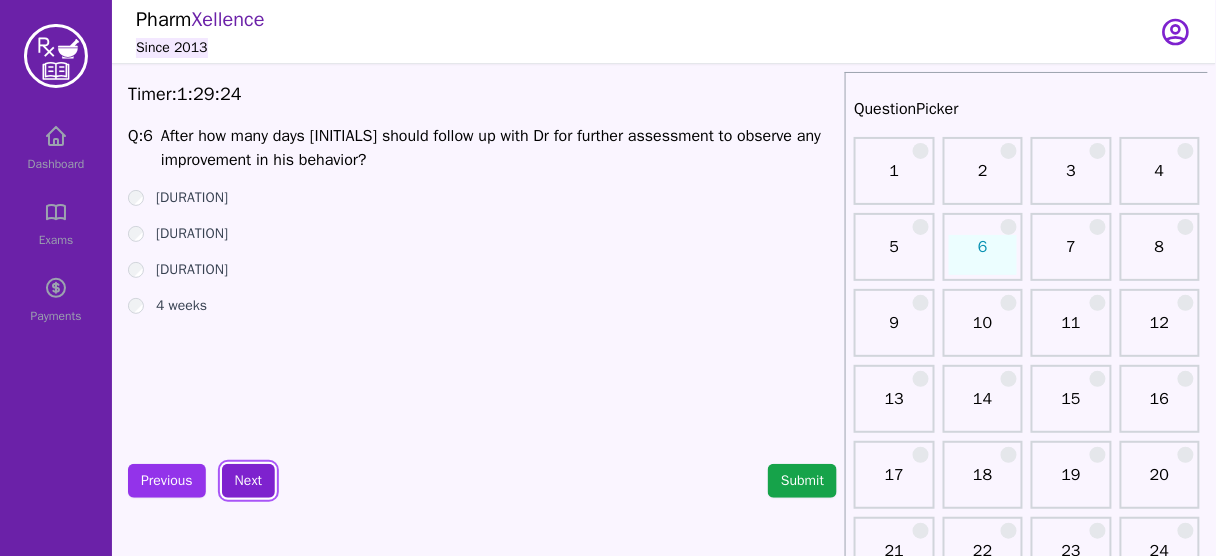 click on "Next" at bounding box center (248, 481) 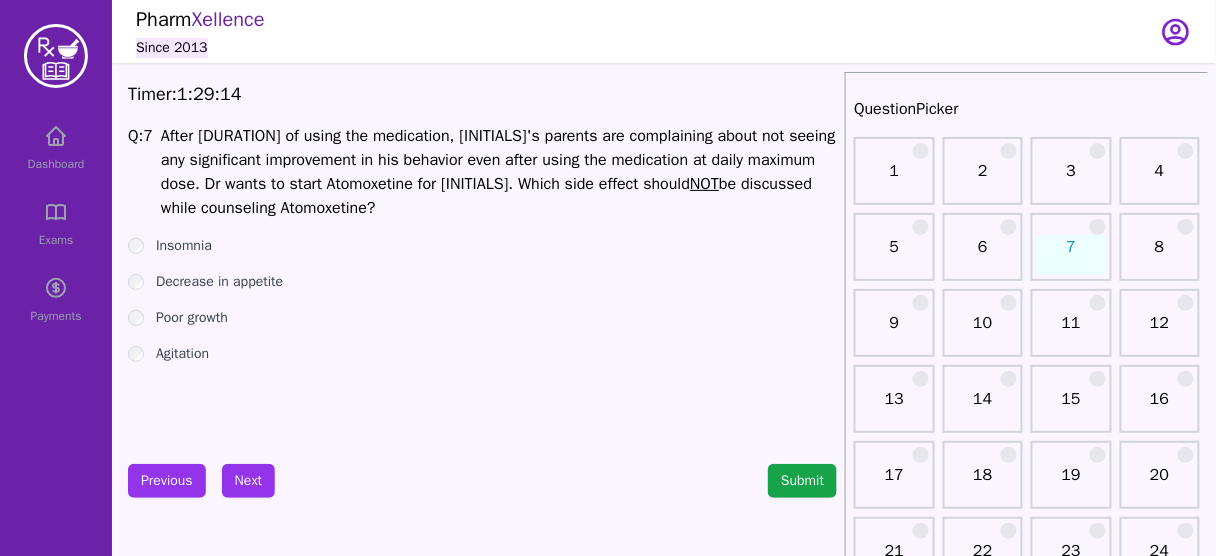 click on "Poor growth" at bounding box center [192, 318] 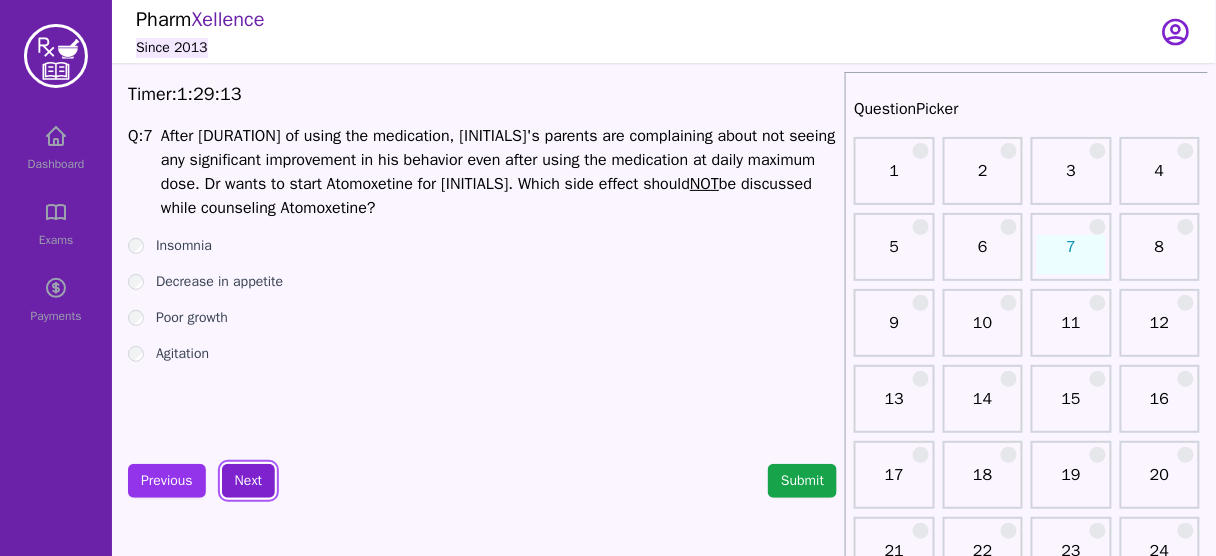 click on "Next" at bounding box center [248, 481] 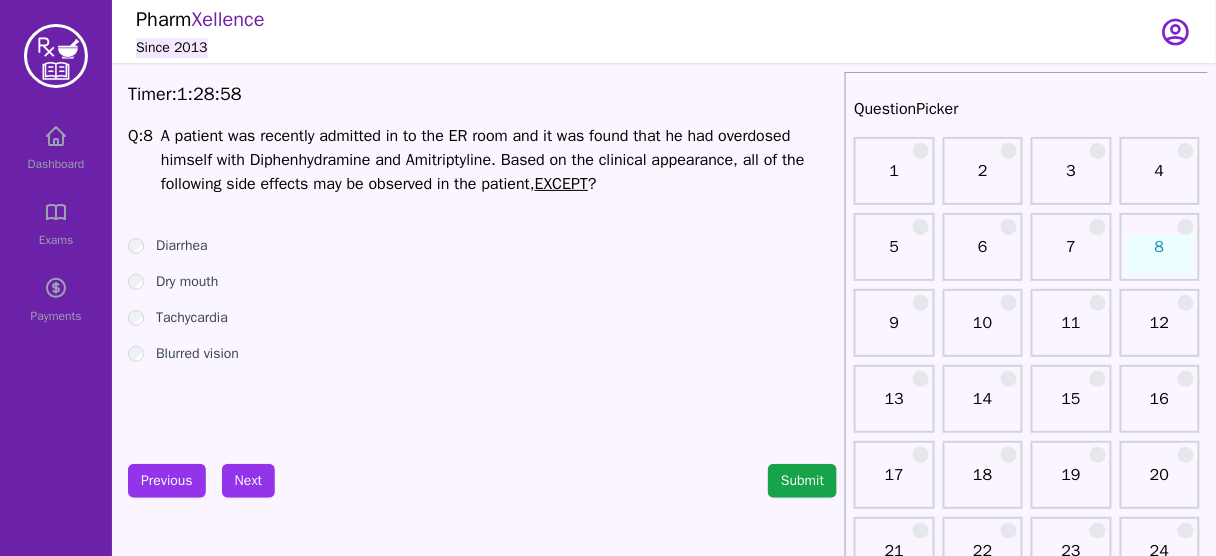 click on "Diarrhea Dry mouth Tachycardia Blurred vision" at bounding box center (482, 300) 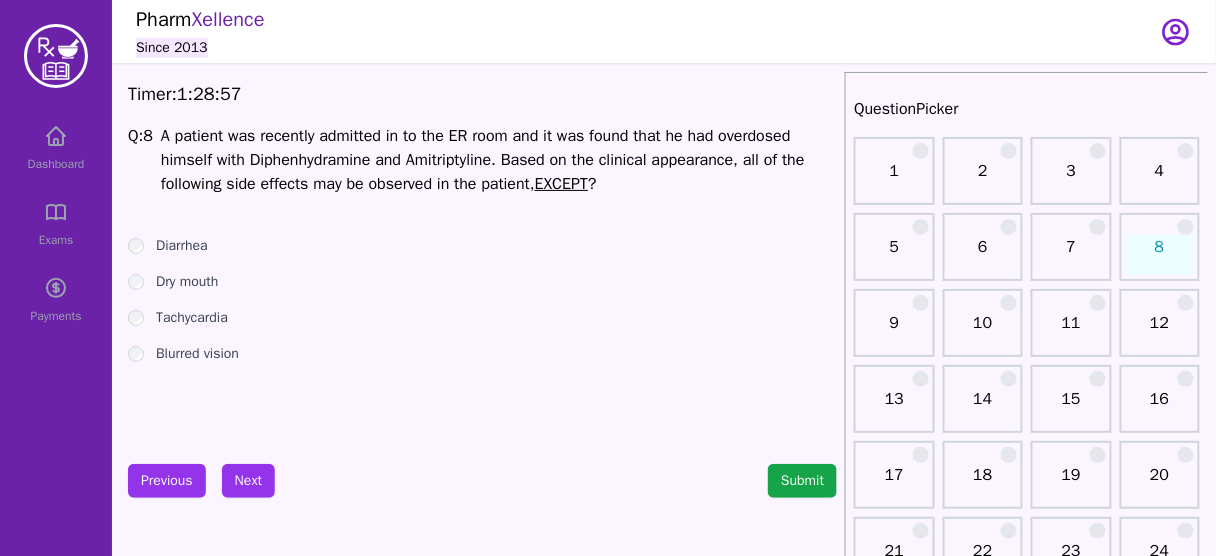 click on "Diarrhea" at bounding box center (182, 246) 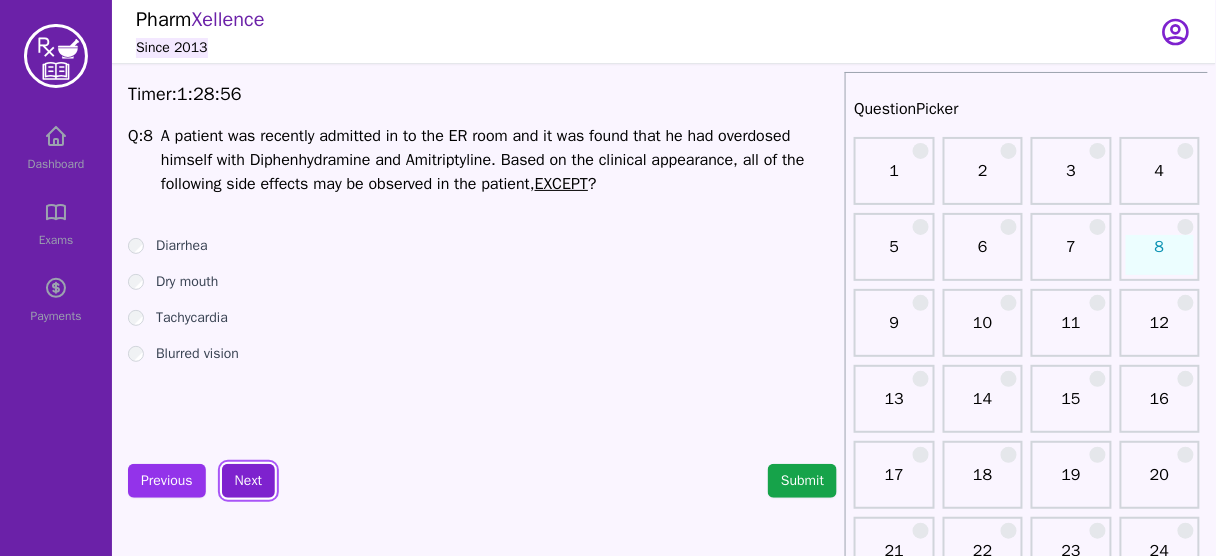 click on "Next" at bounding box center (248, 481) 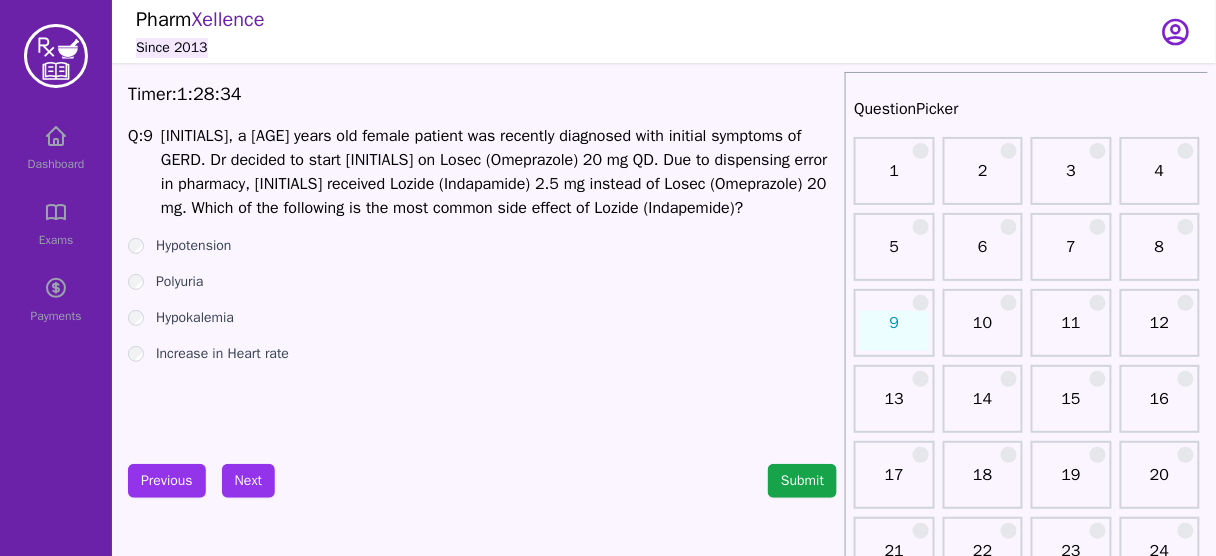 click on "Polyuria" at bounding box center (180, 282) 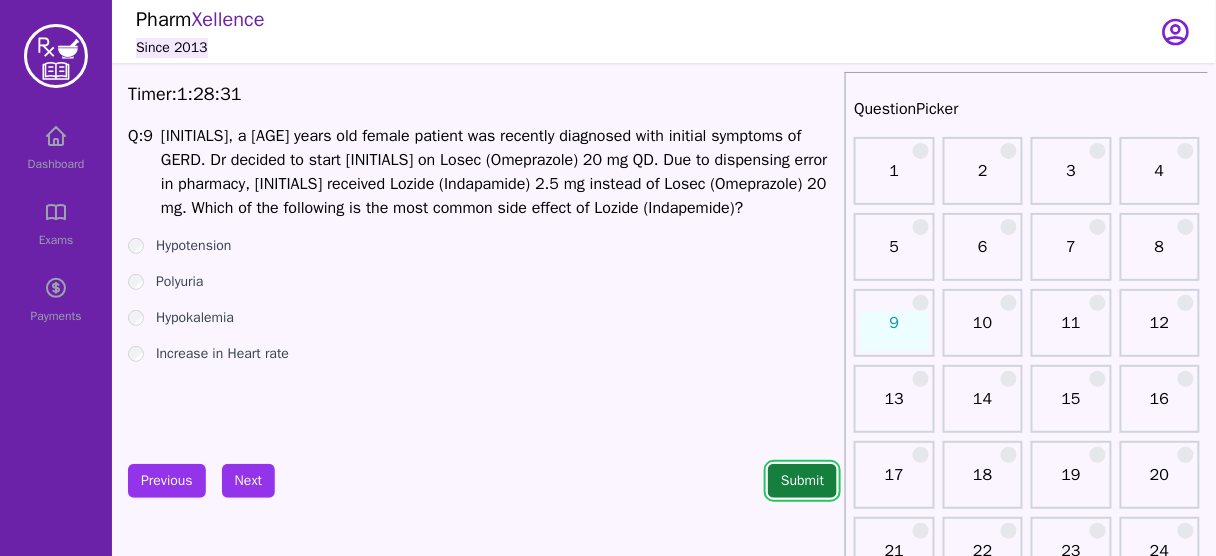 click on "Submit" at bounding box center [802, 481] 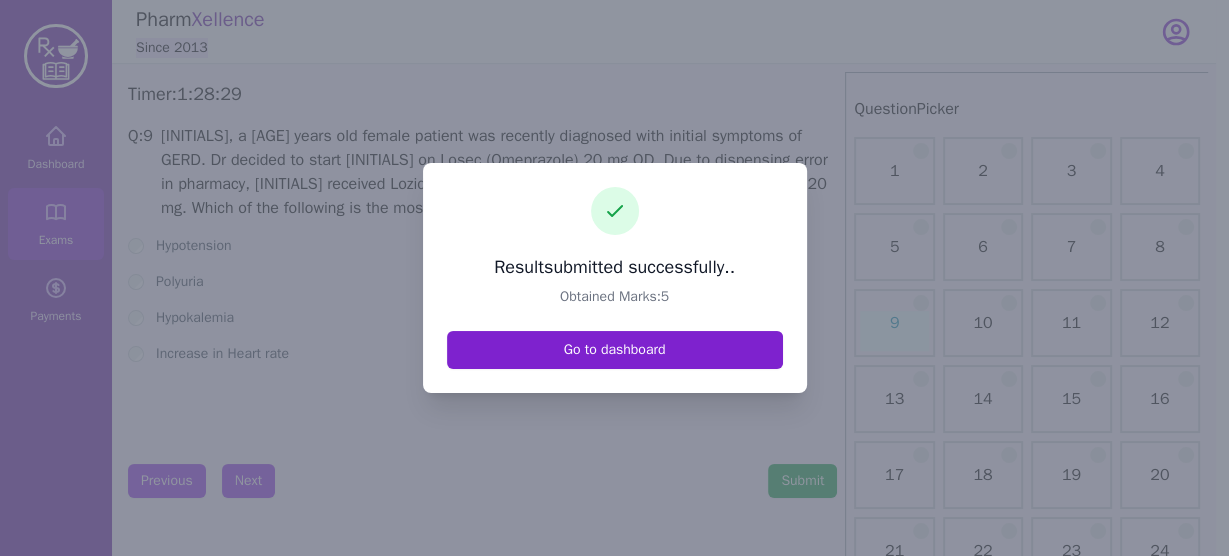click on "Go to dashboard" at bounding box center (615, 350) 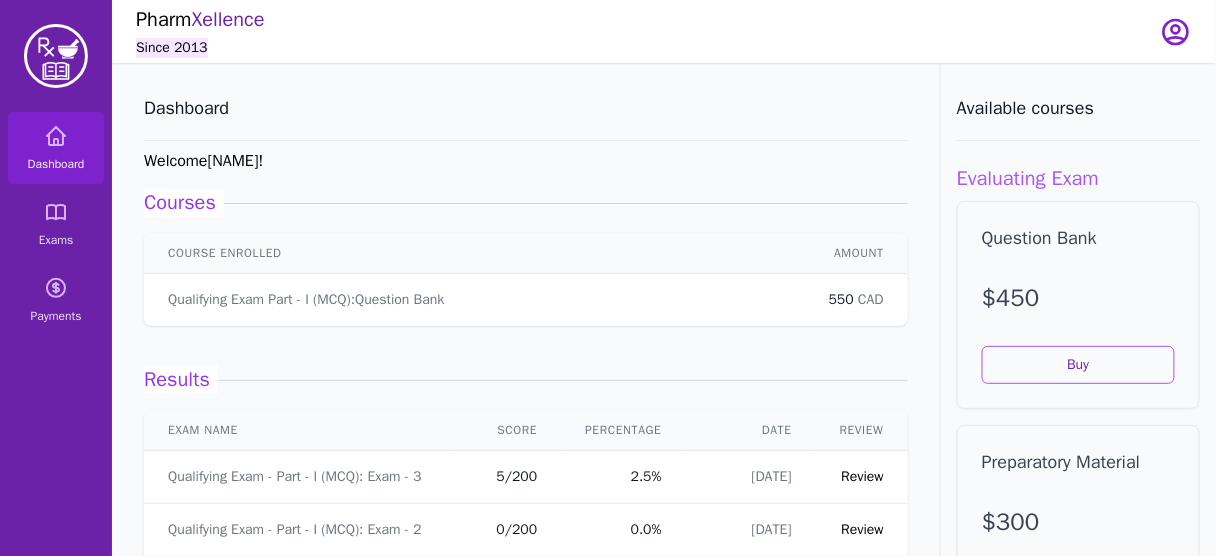 scroll, scrollTop: 80, scrollLeft: 0, axis: vertical 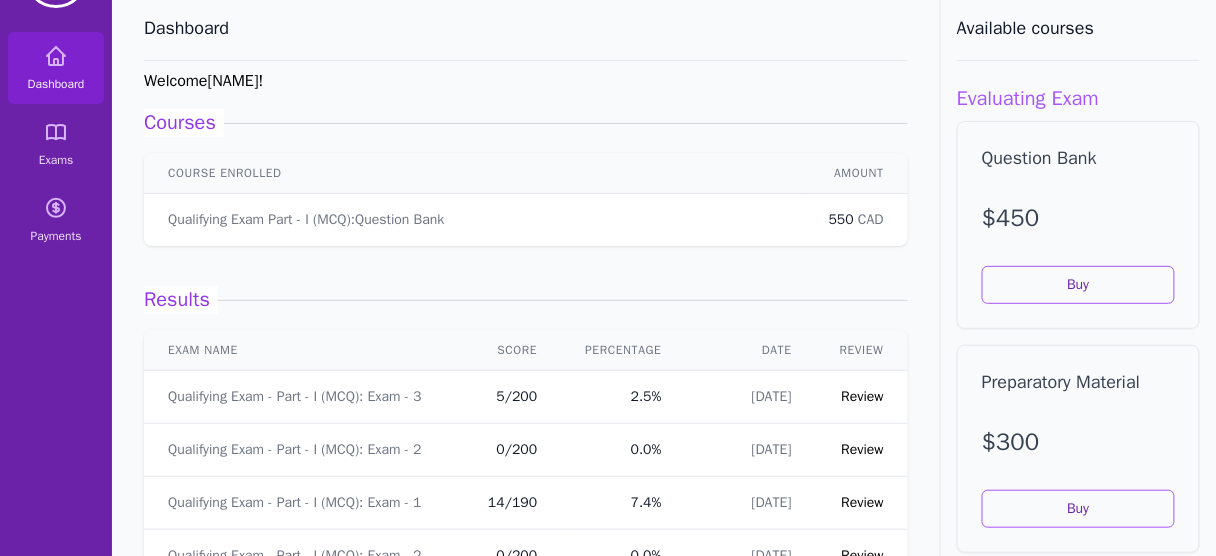 click on "Review" at bounding box center [863, 396] 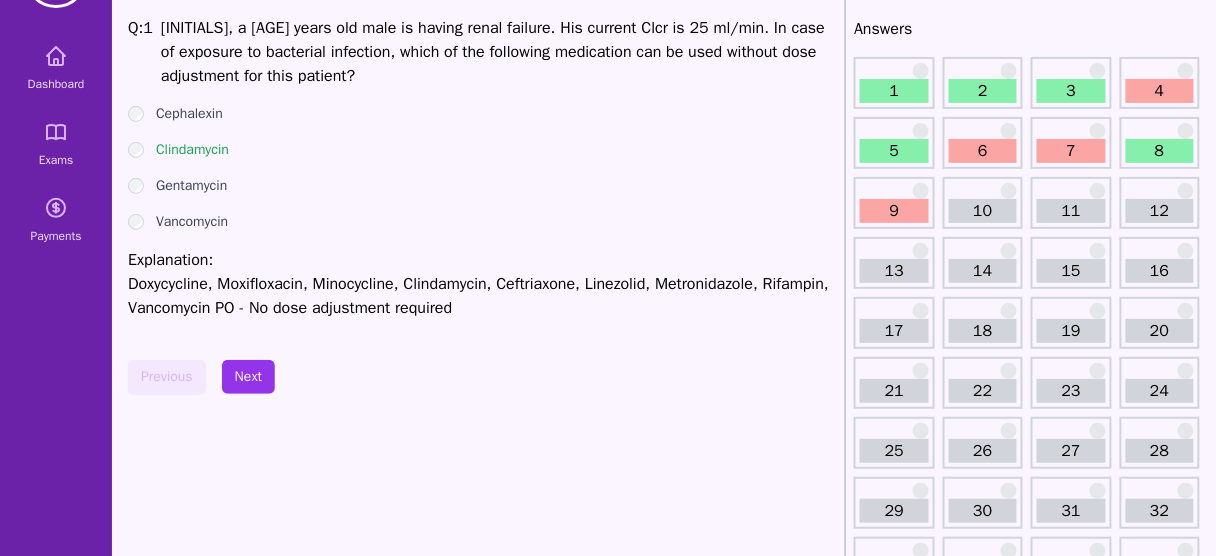 scroll, scrollTop: 0, scrollLeft: 0, axis: both 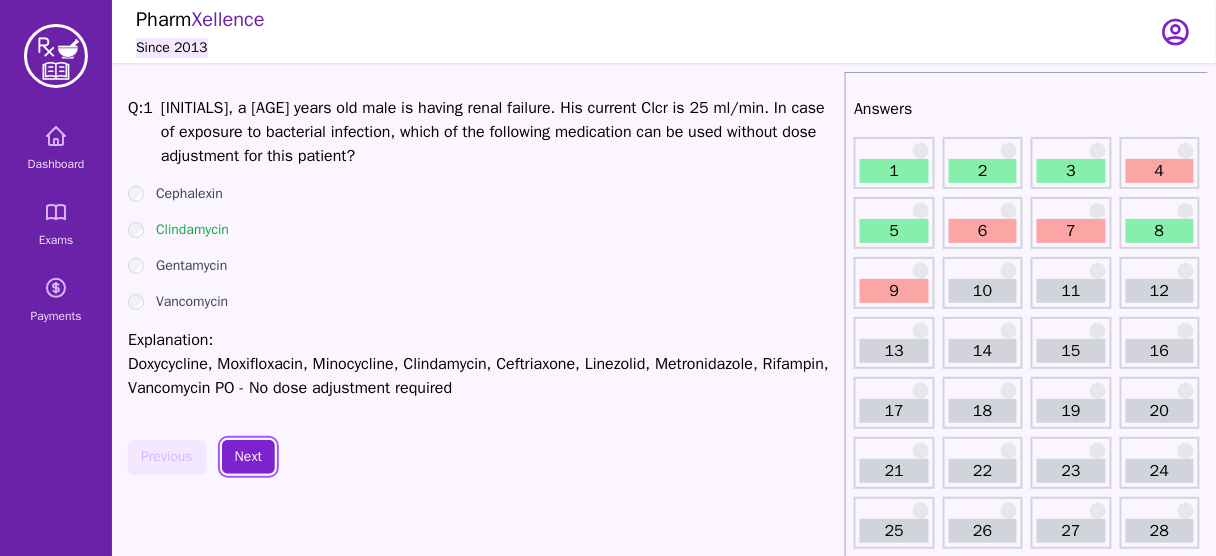 click on "Next" at bounding box center (248, 457) 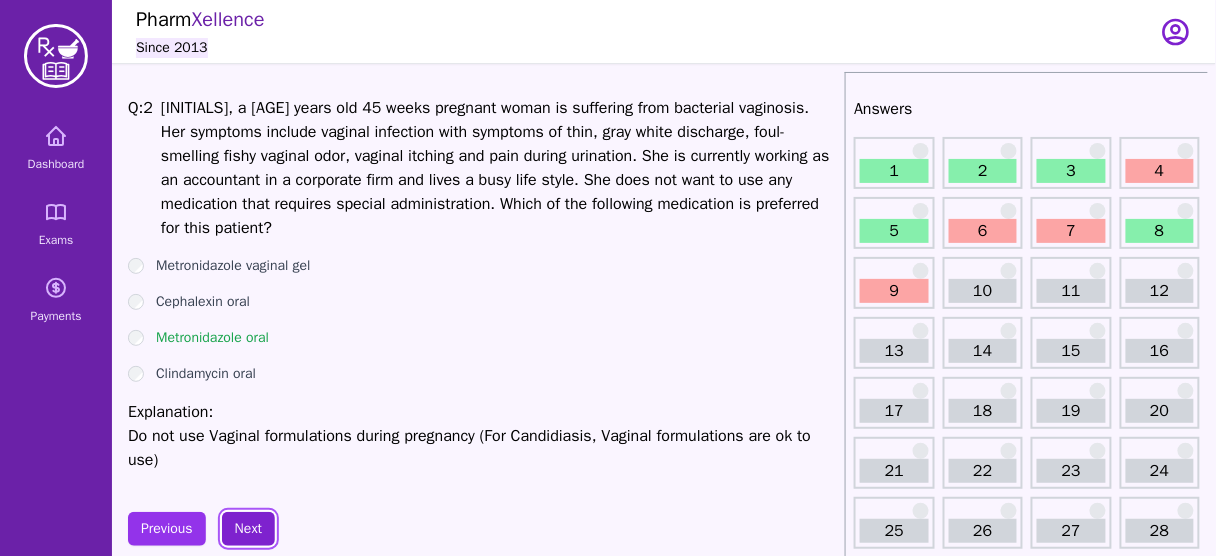 click on "Next" at bounding box center [248, 529] 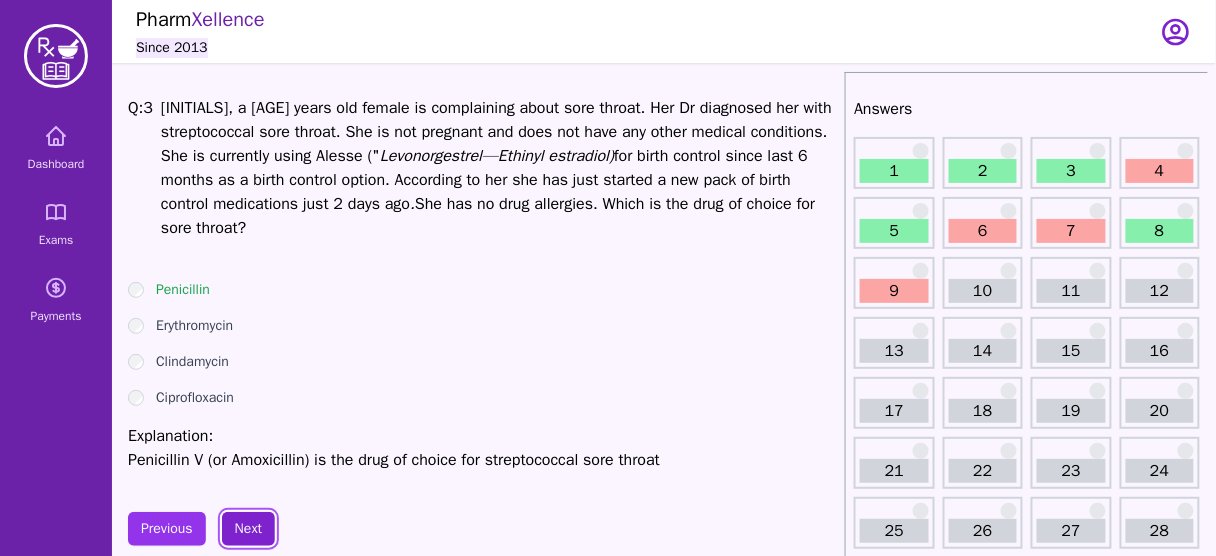 click on "Next" at bounding box center (248, 529) 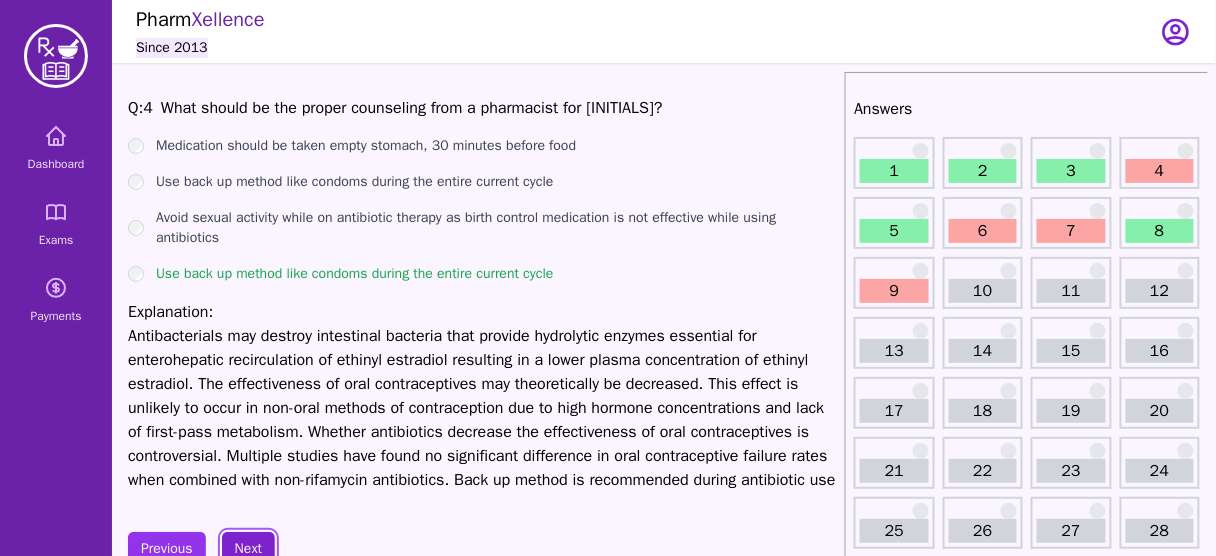 scroll, scrollTop: 80, scrollLeft: 0, axis: vertical 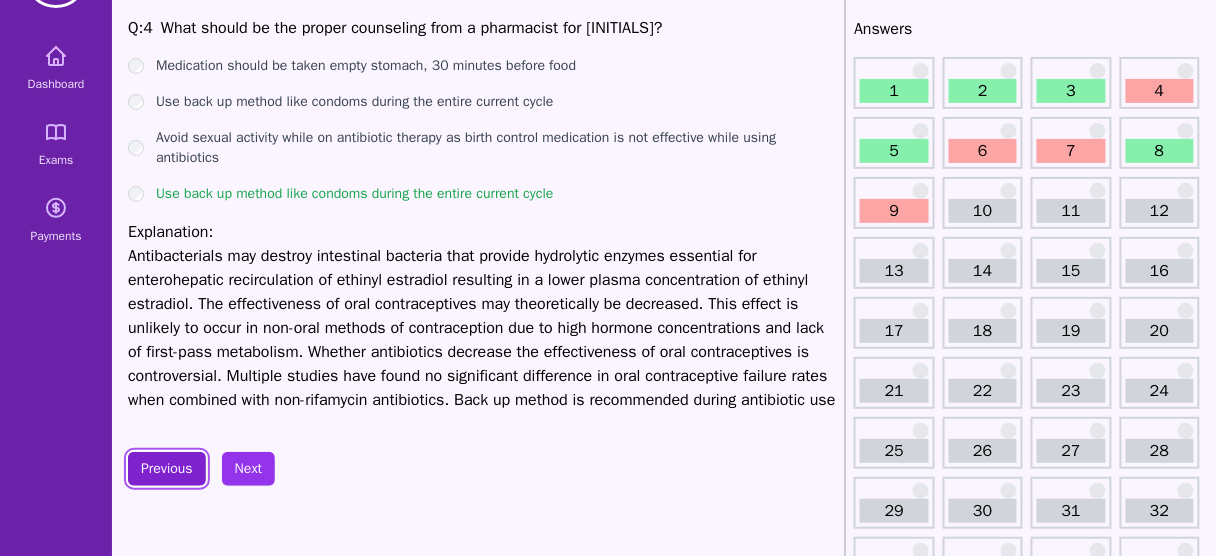 click on "Previous" at bounding box center (167, 469) 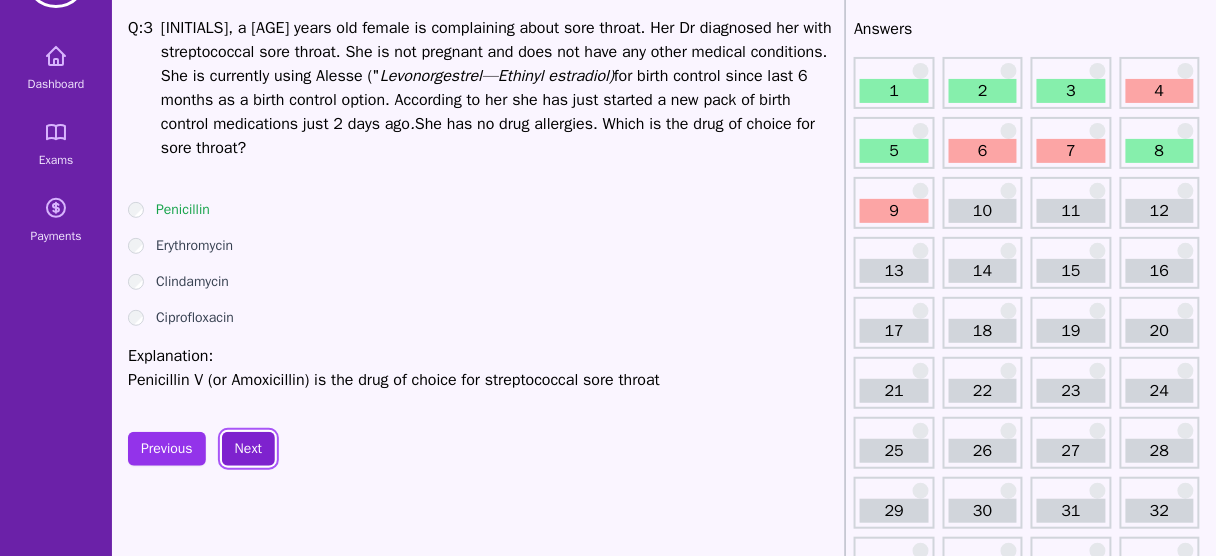 click on "Next" at bounding box center [248, 449] 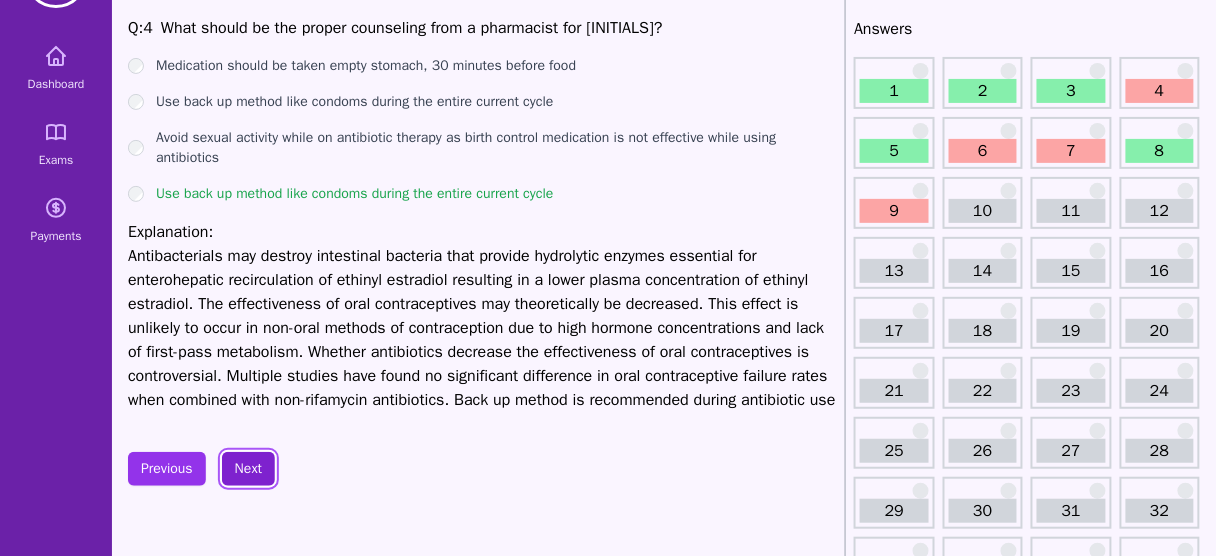 click on "Next" at bounding box center [248, 469] 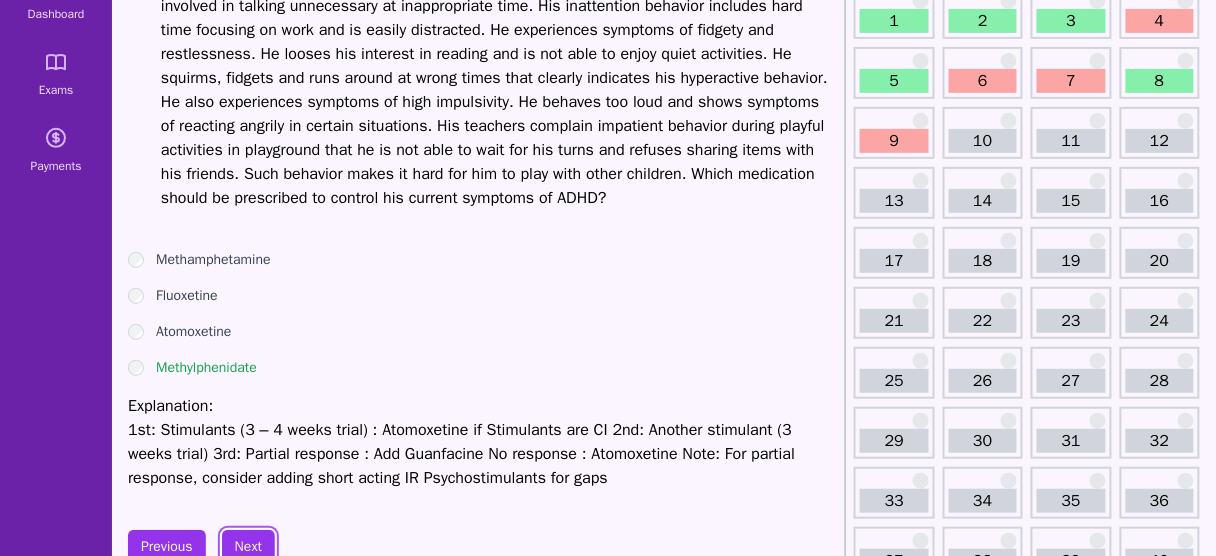 scroll, scrollTop: 240, scrollLeft: 0, axis: vertical 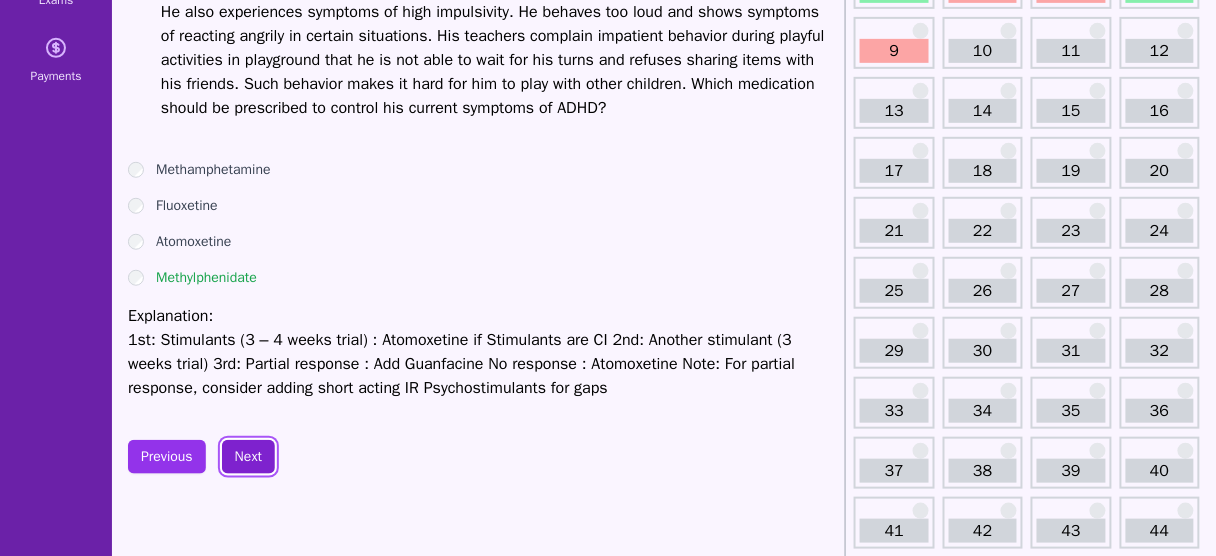 click on "Next" at bounding box center [248, 457] 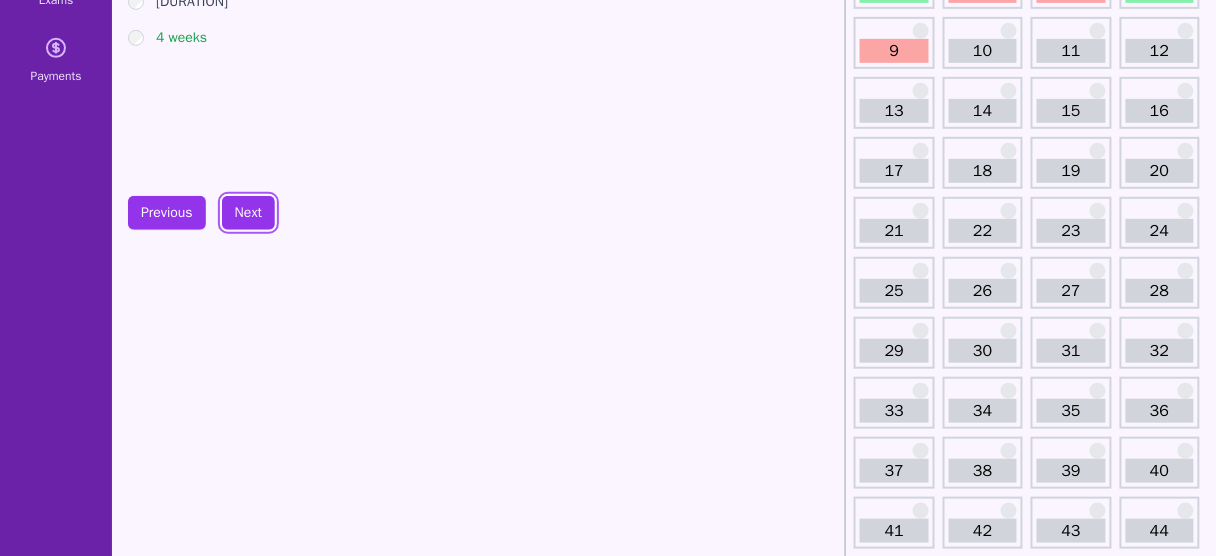 scroll, scrollTop: 80, scrollLeft: 0, axis: vertical 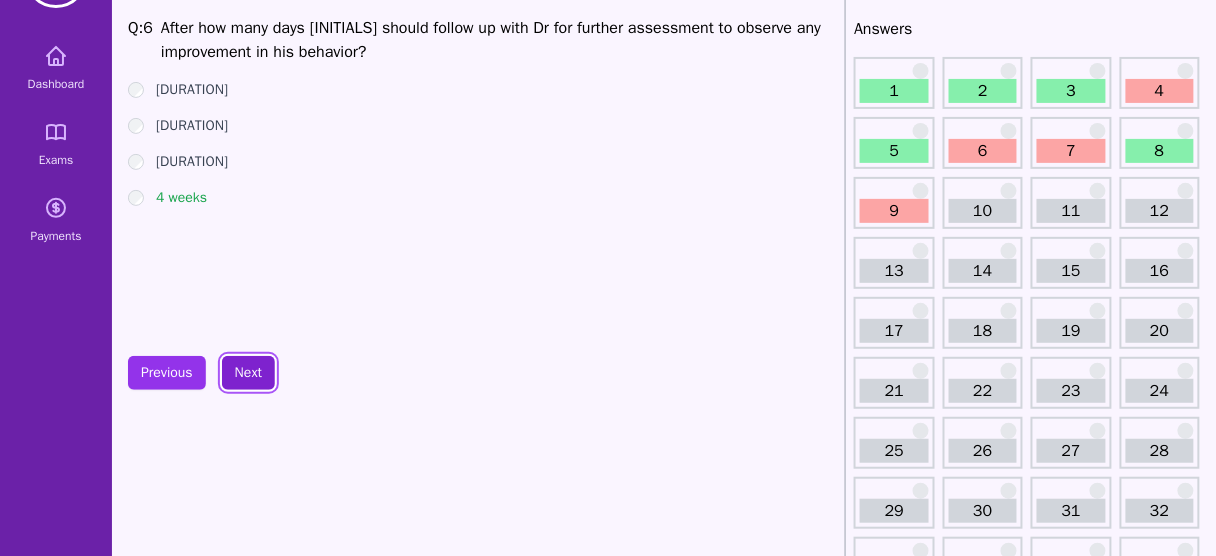 click on "Next" at bounding box center [248, 373] 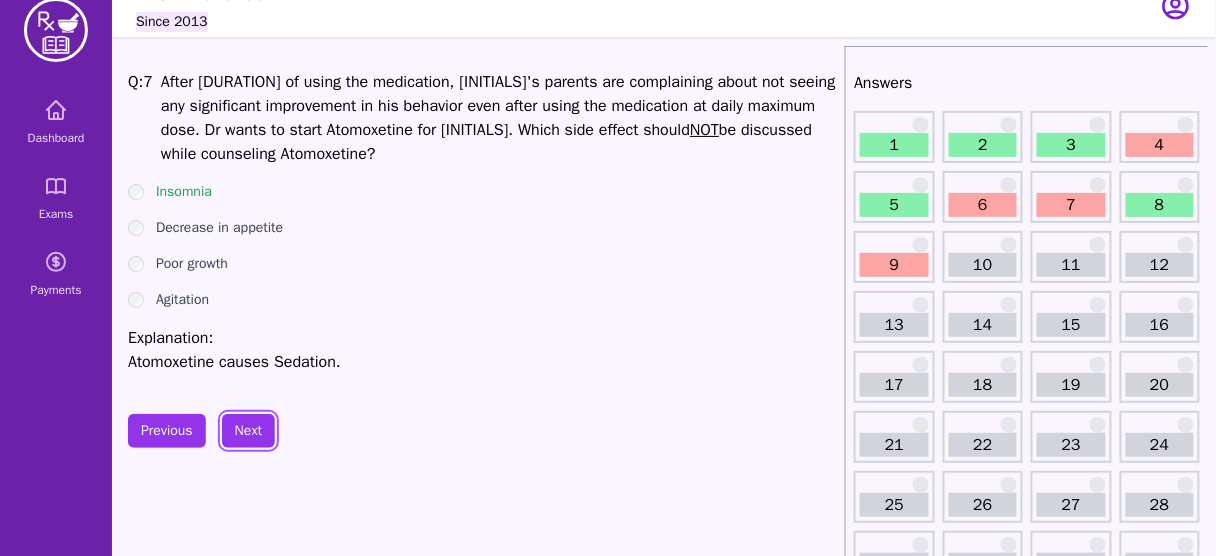scroll, scrollTop: 0, scrollLeft: 0, axis: both 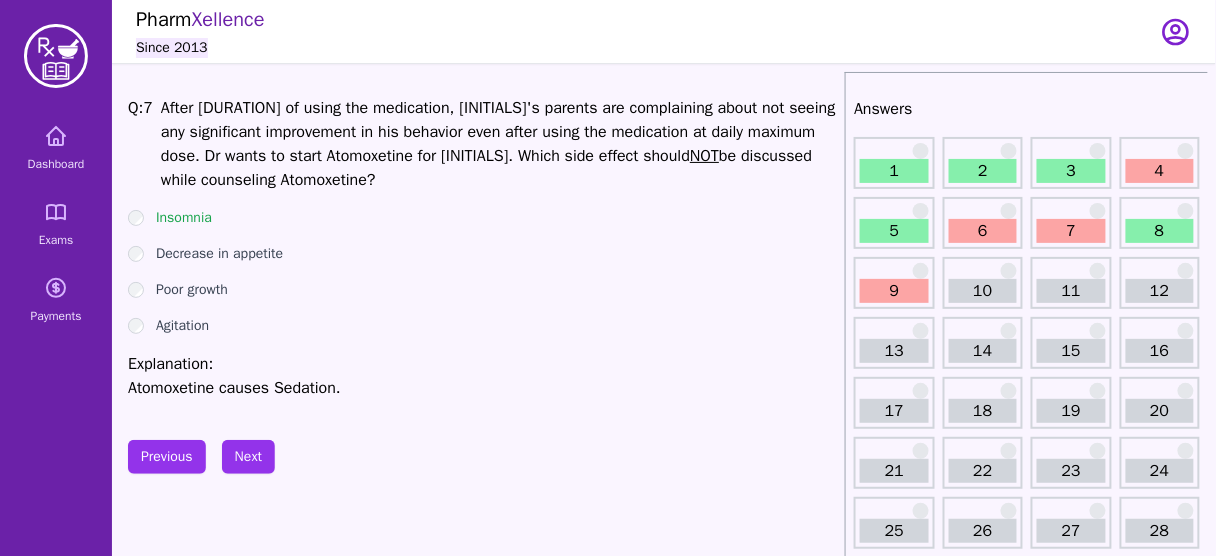 click on "Atomoxetine causes Sedation." at bounding box center [482, 388] 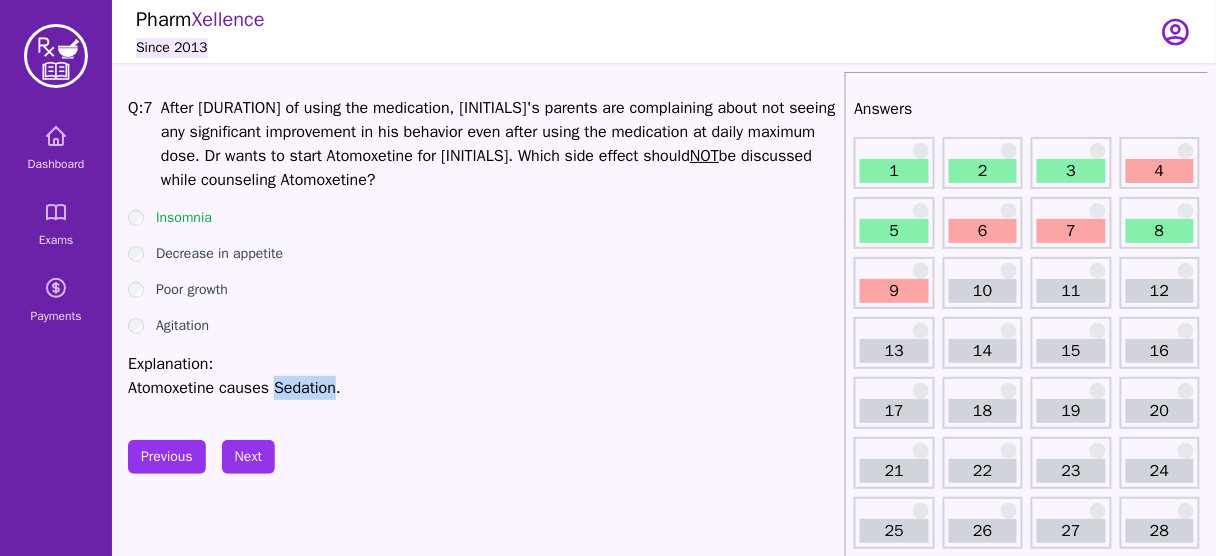 click on "Atomoxetine causes Sedation." at bounding box center [482, 388] 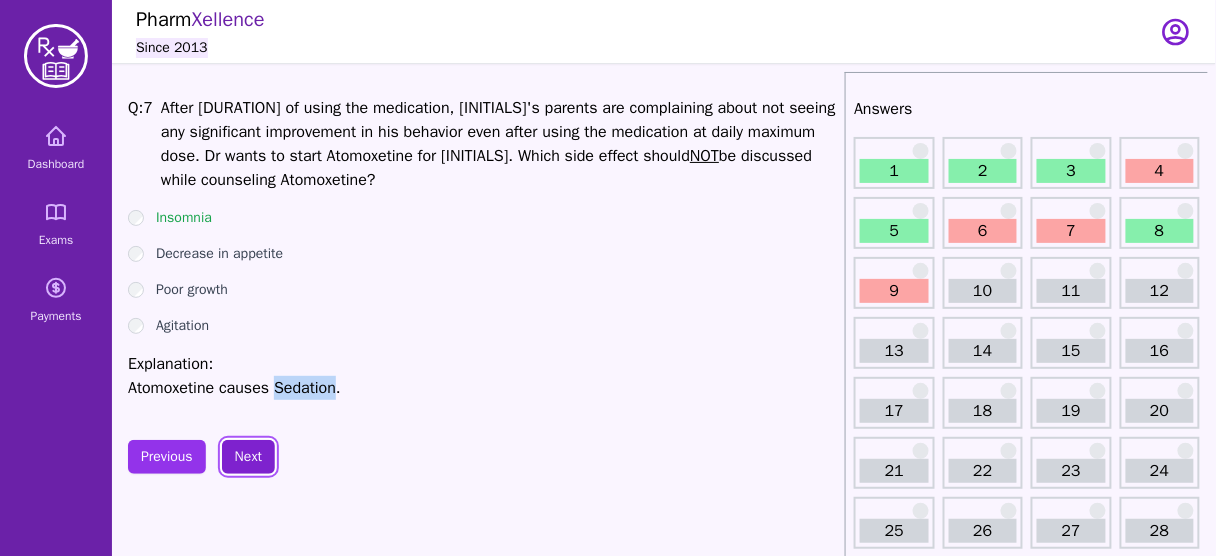 click on "Next" at bounding box center (248, 457) 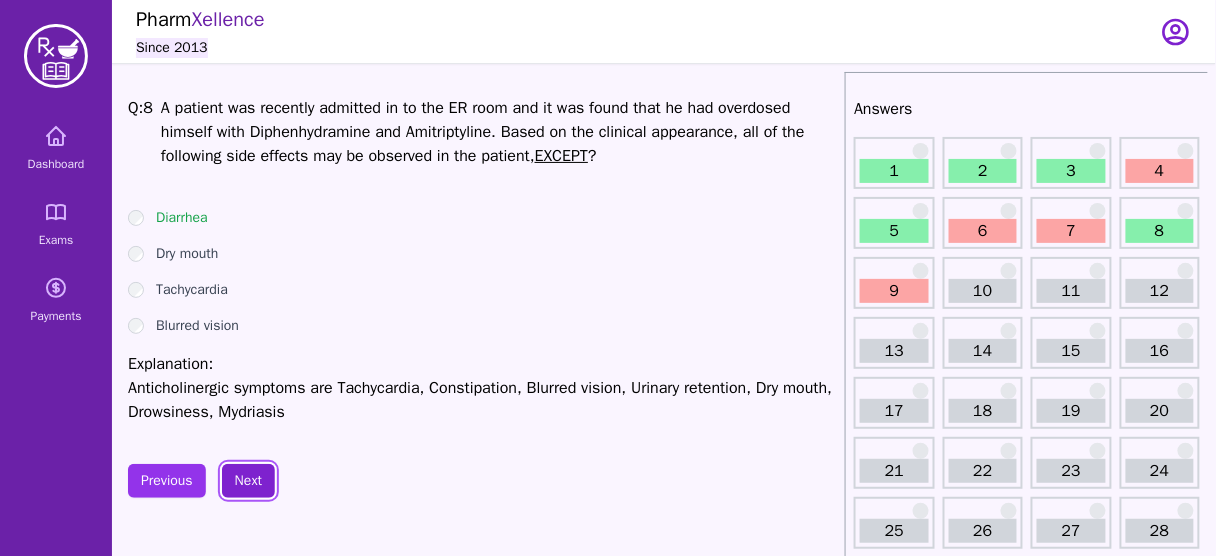 click on "Next" at bounding box center [248, 481] 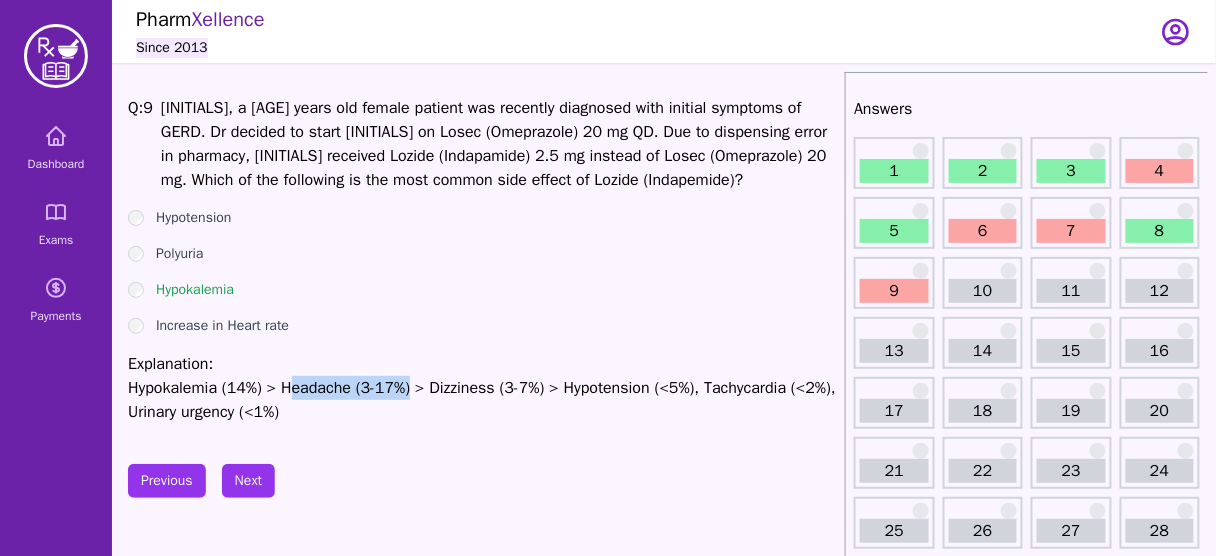 drag, startPoint x: 299, startPoint y: 392, endPoint x: 414, endPoint y: 399, distance: 115.212845 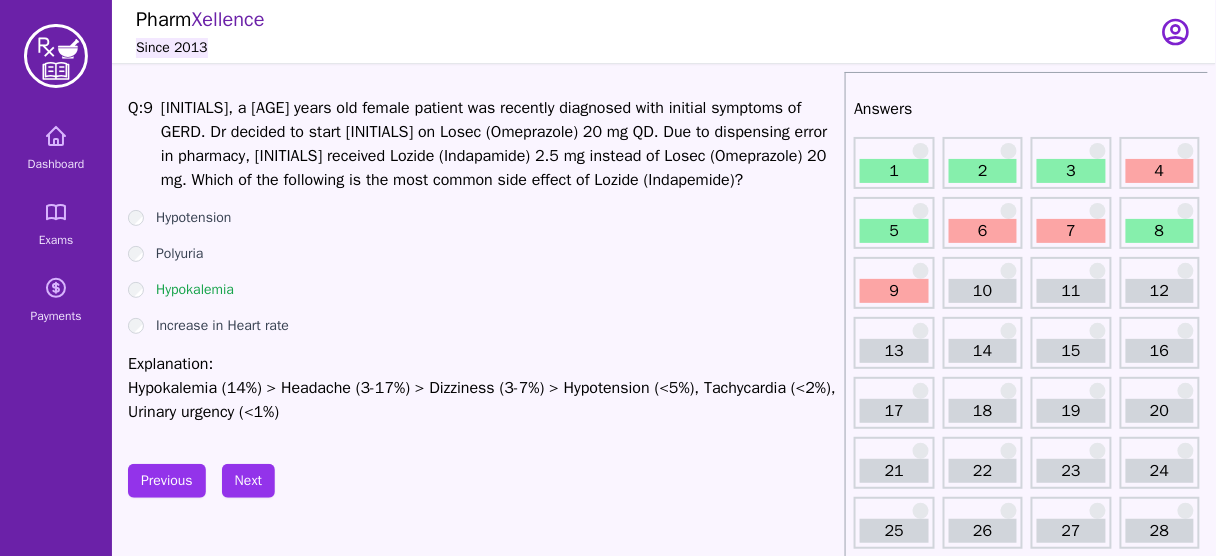 click on "Hypokalemia (14%) > Headache (3-17%) > Dizziness (3-7%) > Hypotension (<5%), Tachycardia (<2%), Urinary urgency (<1%)" at bounding box center (482, 400) 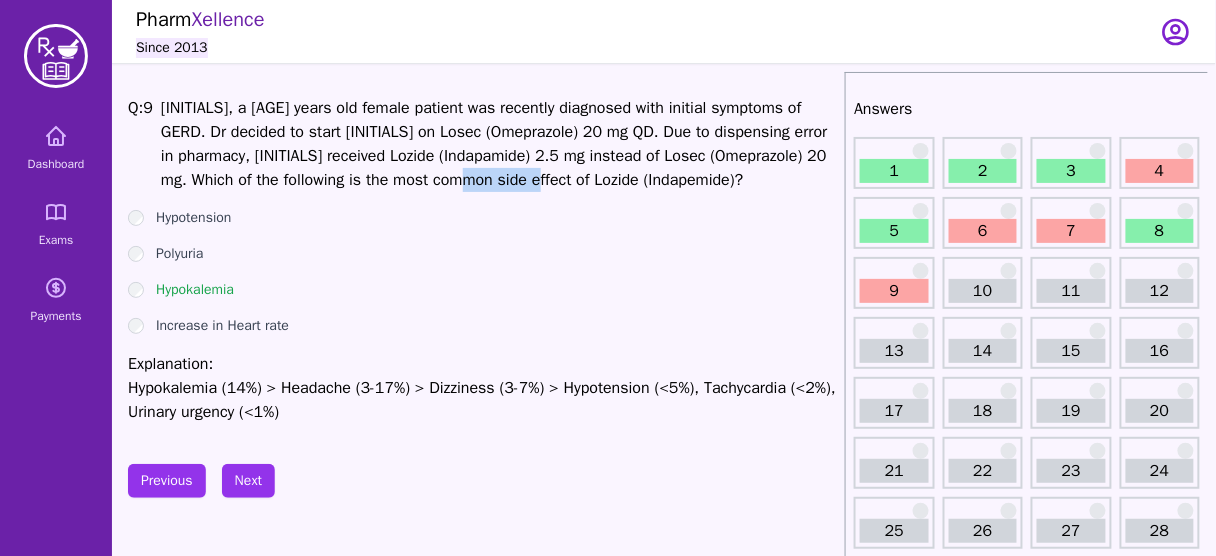 click on "[INITIALS], a [AGE] years old female patient was recently diagnosed with initial symptoms of GERD. Dr decided to start [INITIALS] on Losec (Omeprazole) 20 mg QD. Due to dispensing error in pharmacy, [INITIALS] received Lozide (Indapamide) 2.5 mg instead of Losec (Omeprazole) 20 mg. Which of the following is the most common side effect of Lozide (Indapemide)?" at bounding box center [499, 144] 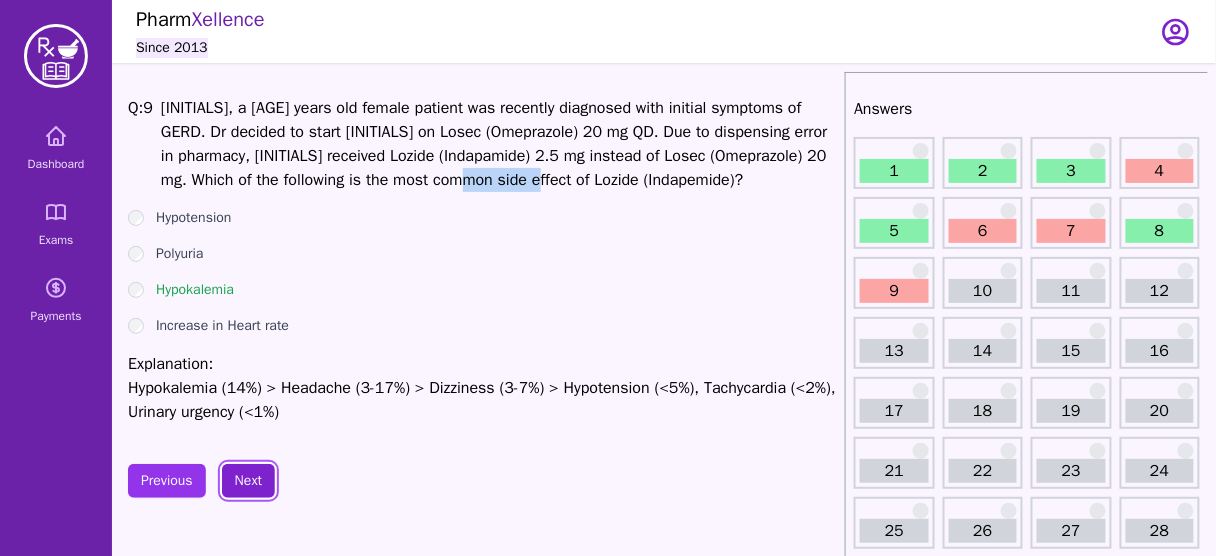 click on "Next" at bounding box center [248, 481] 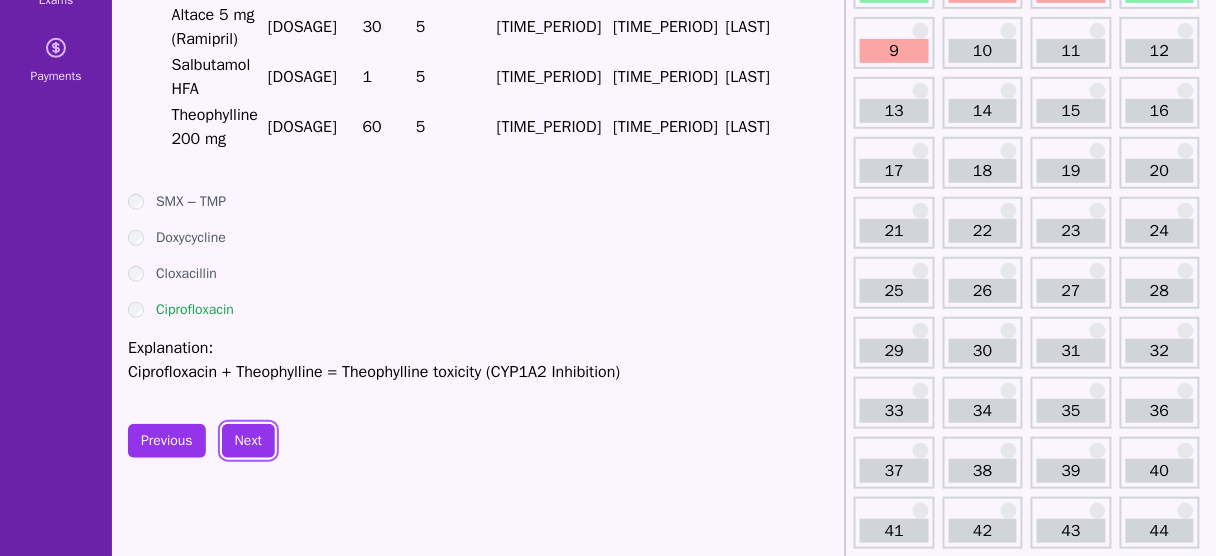scroll, scrollTop: 0, scrollLeft: 0, axis: both 